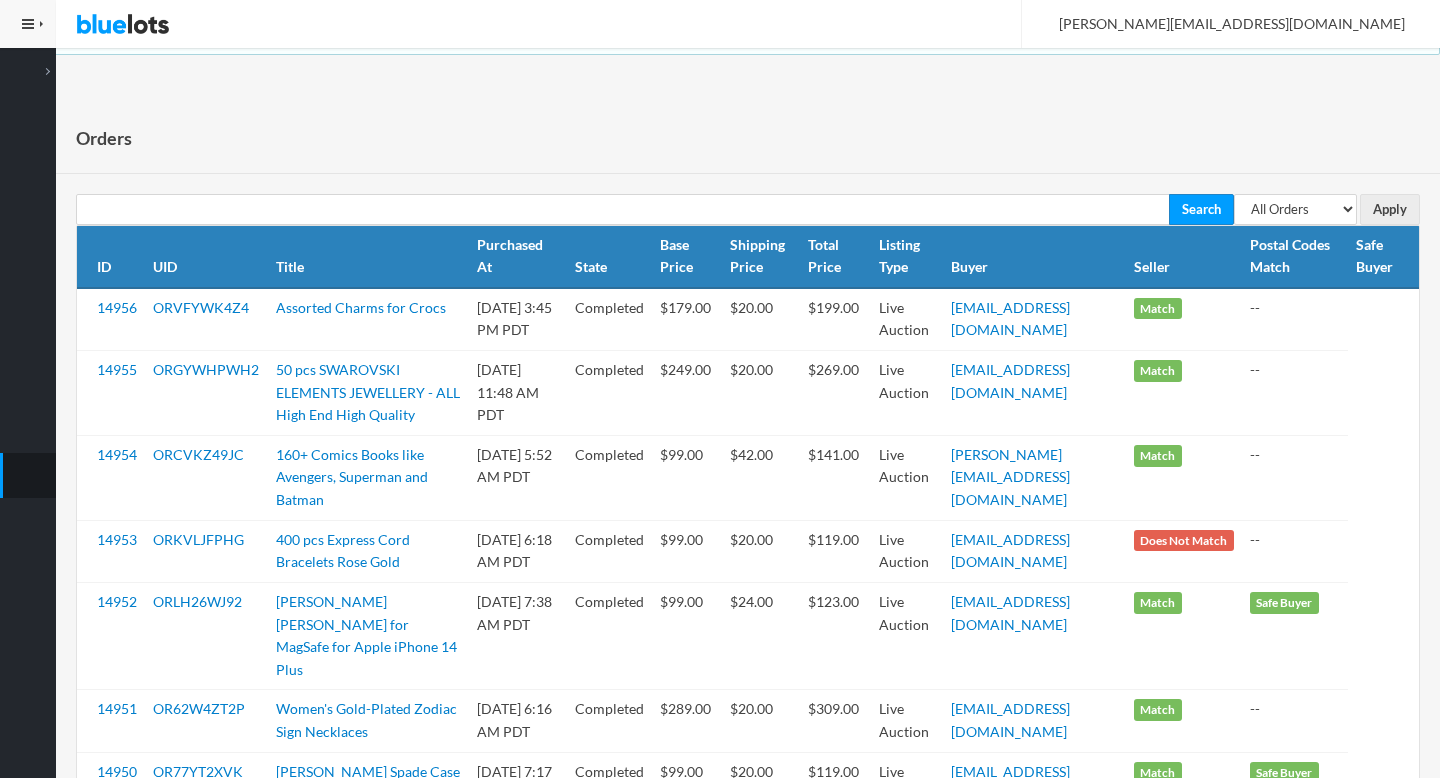 scroll, scrollTop: 0, scrollLeft: 0, axis: both 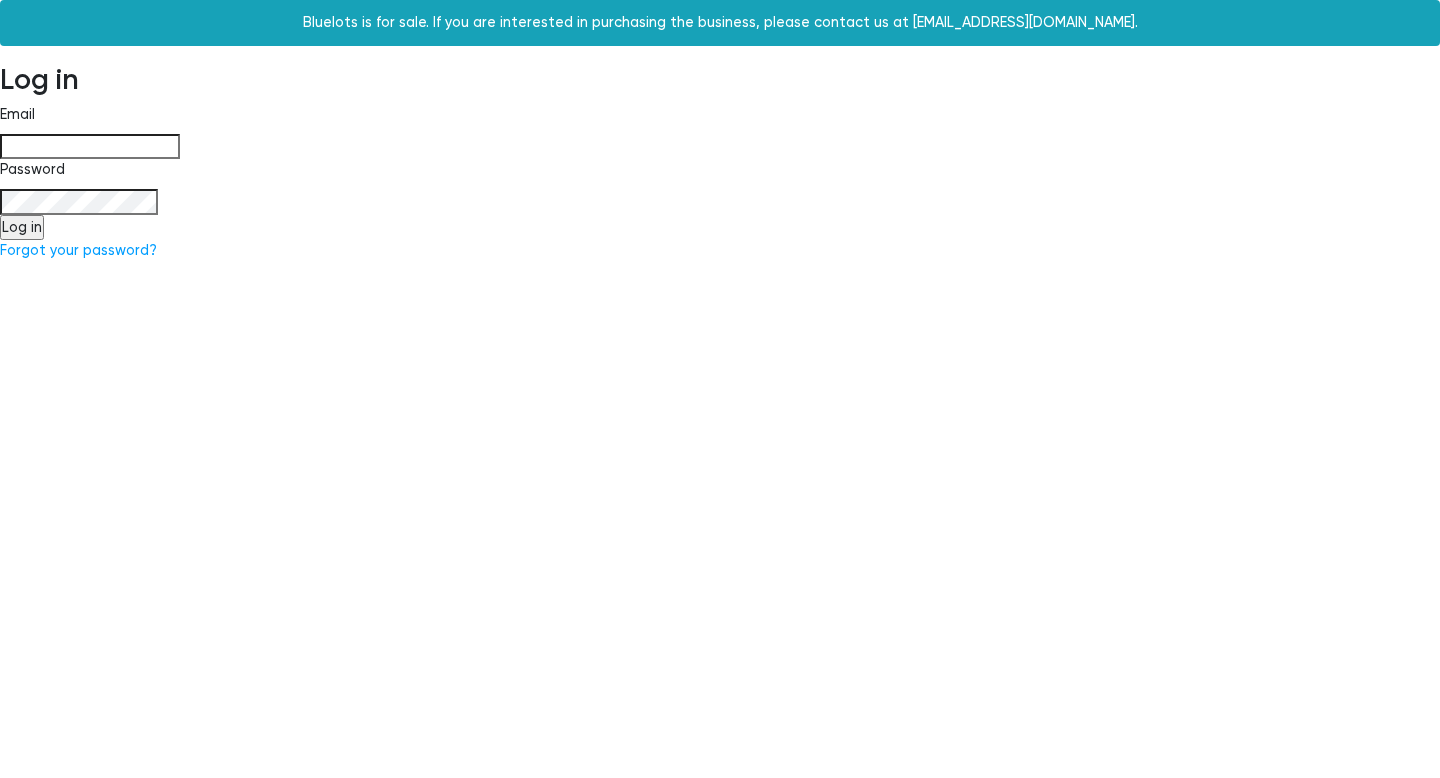 type on "[PERSON_NAME][EMAIL_ADDRESS][DOMAIN_NAME]" 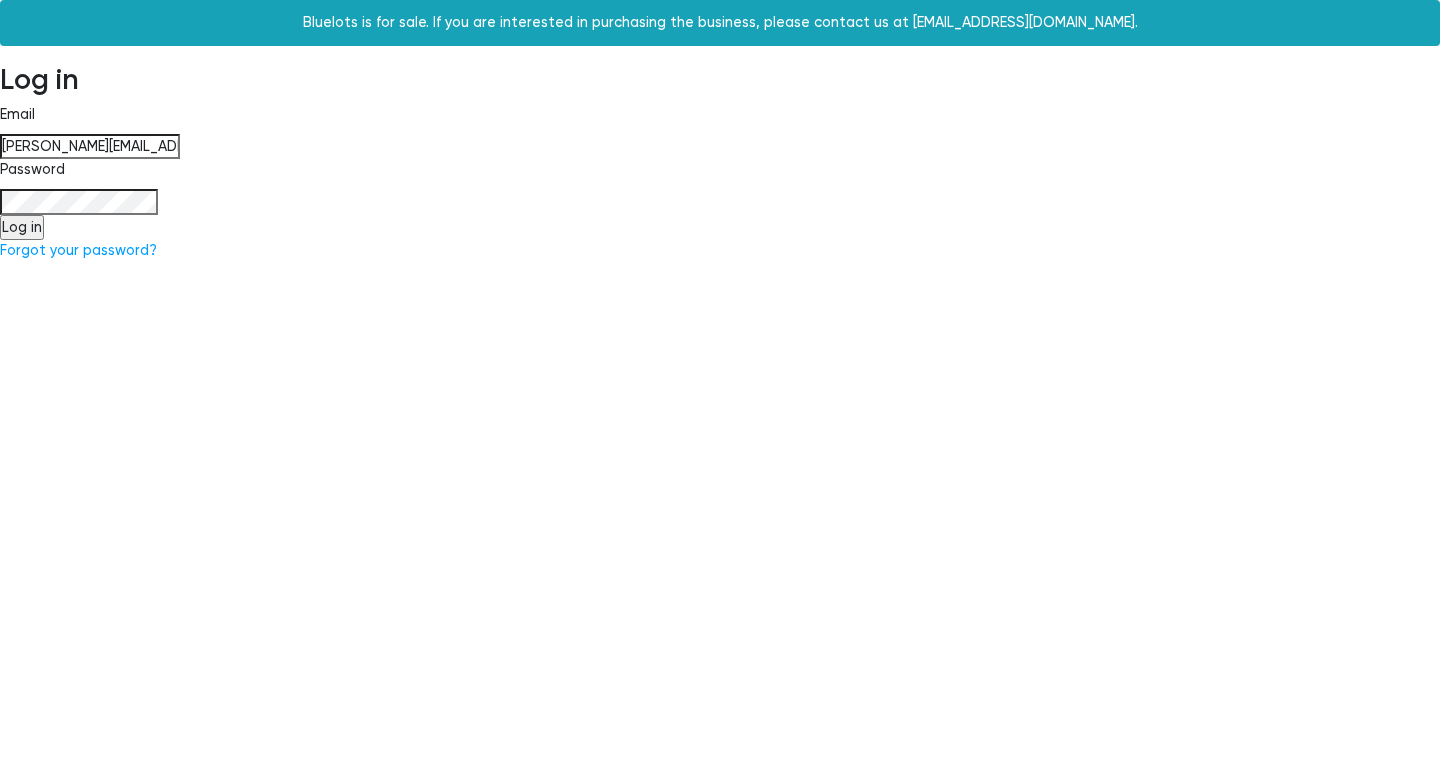 scroll, scrollTop: 0, scrollLeft: 0, axis: both 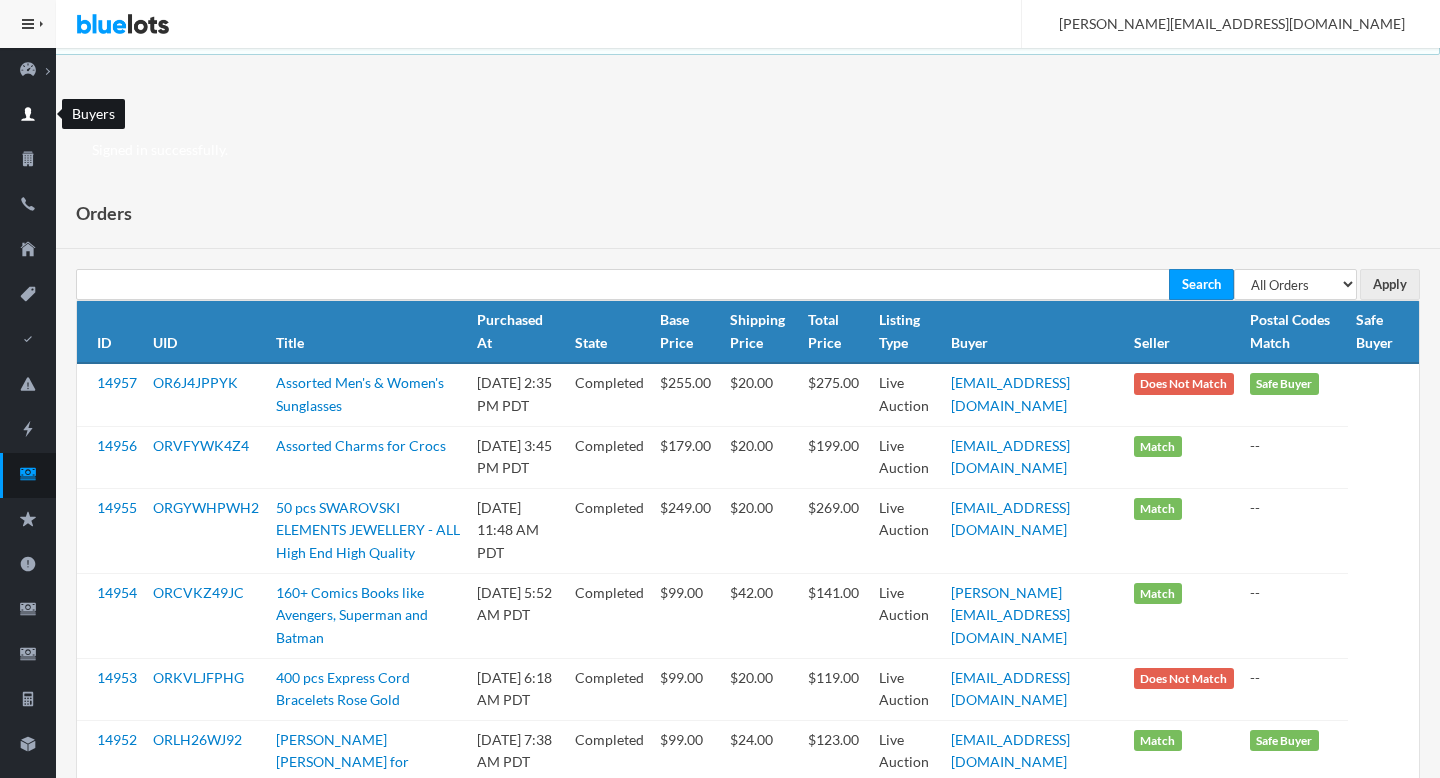 click 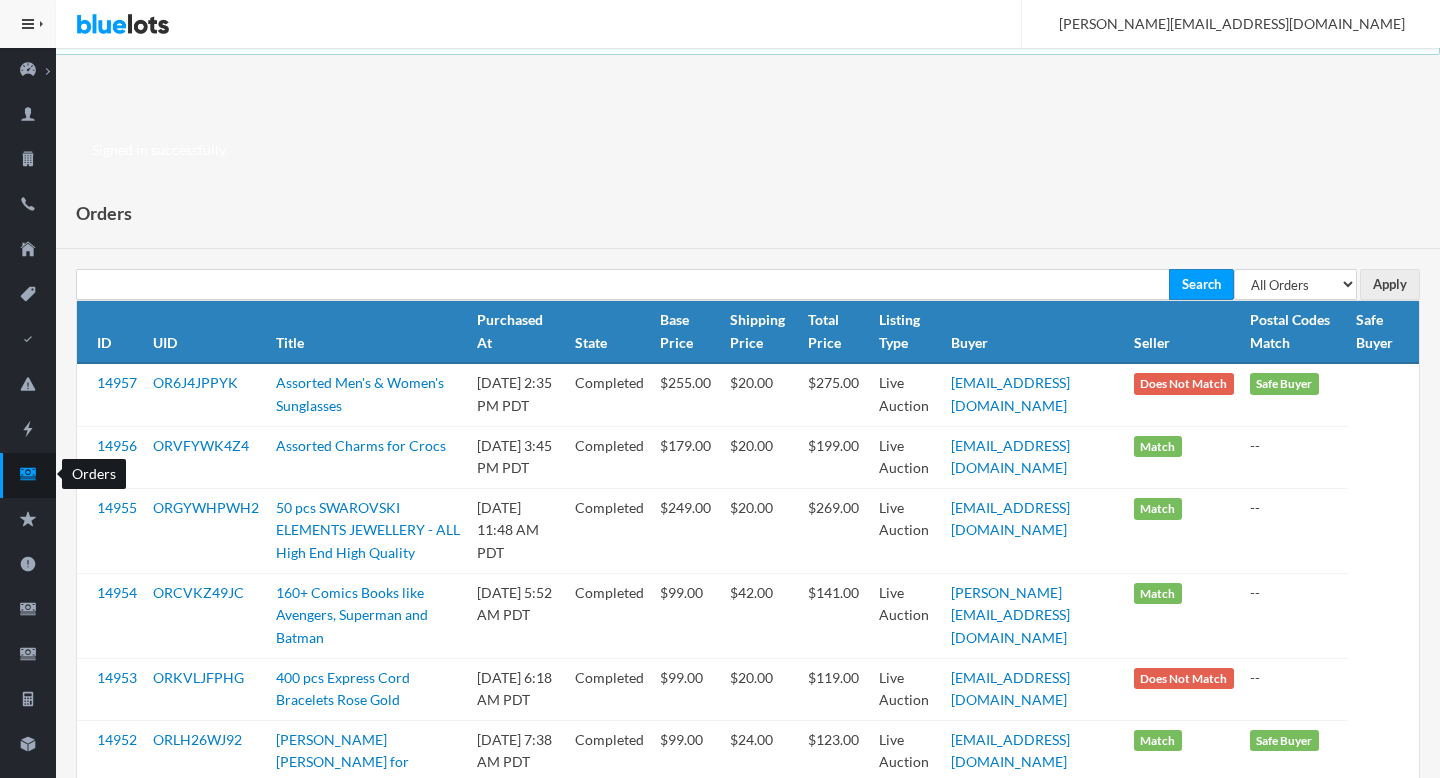 click 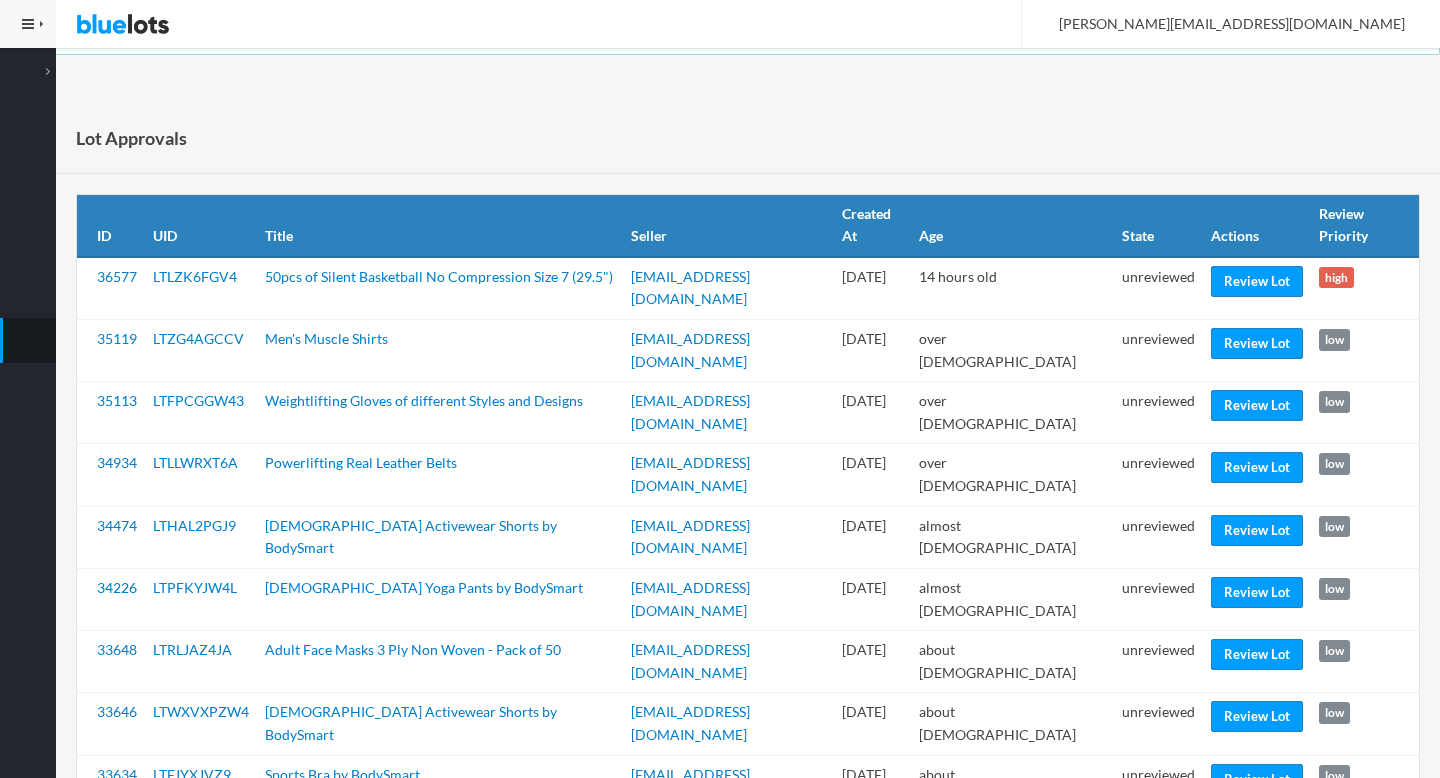 scroll, scrollTop: 0, scrollLeft: 0, axis: both 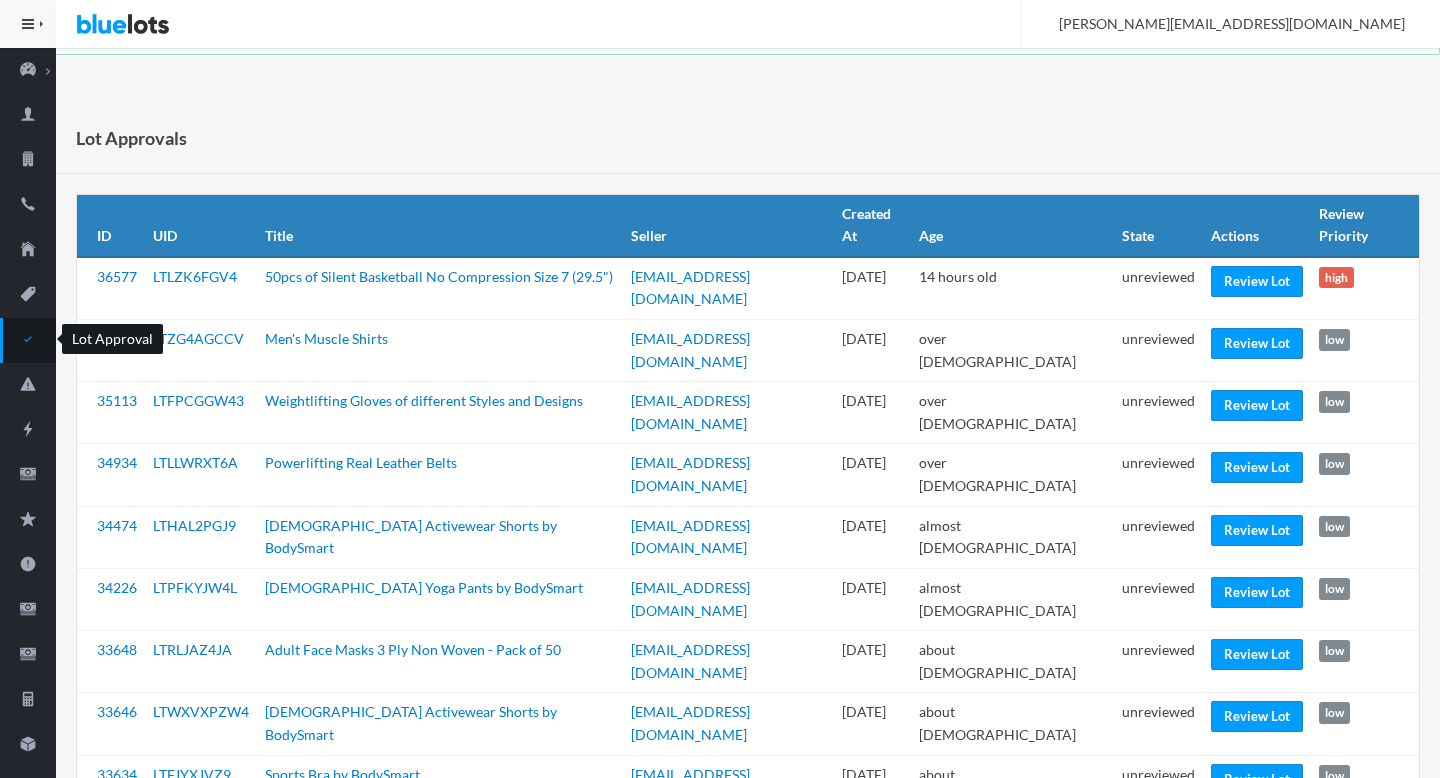 click 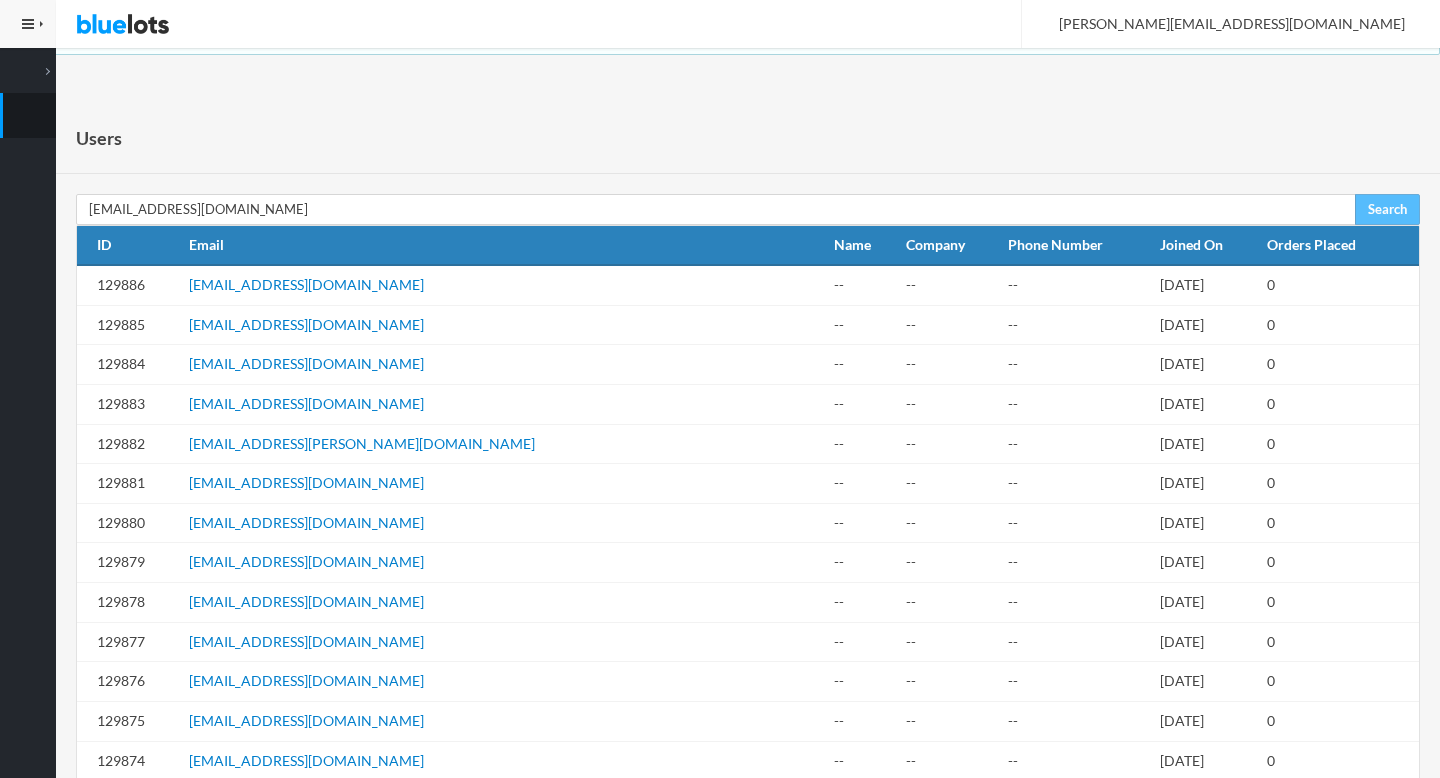 scroll, scrollTop: 0, scrollLeft: 0, axis: both 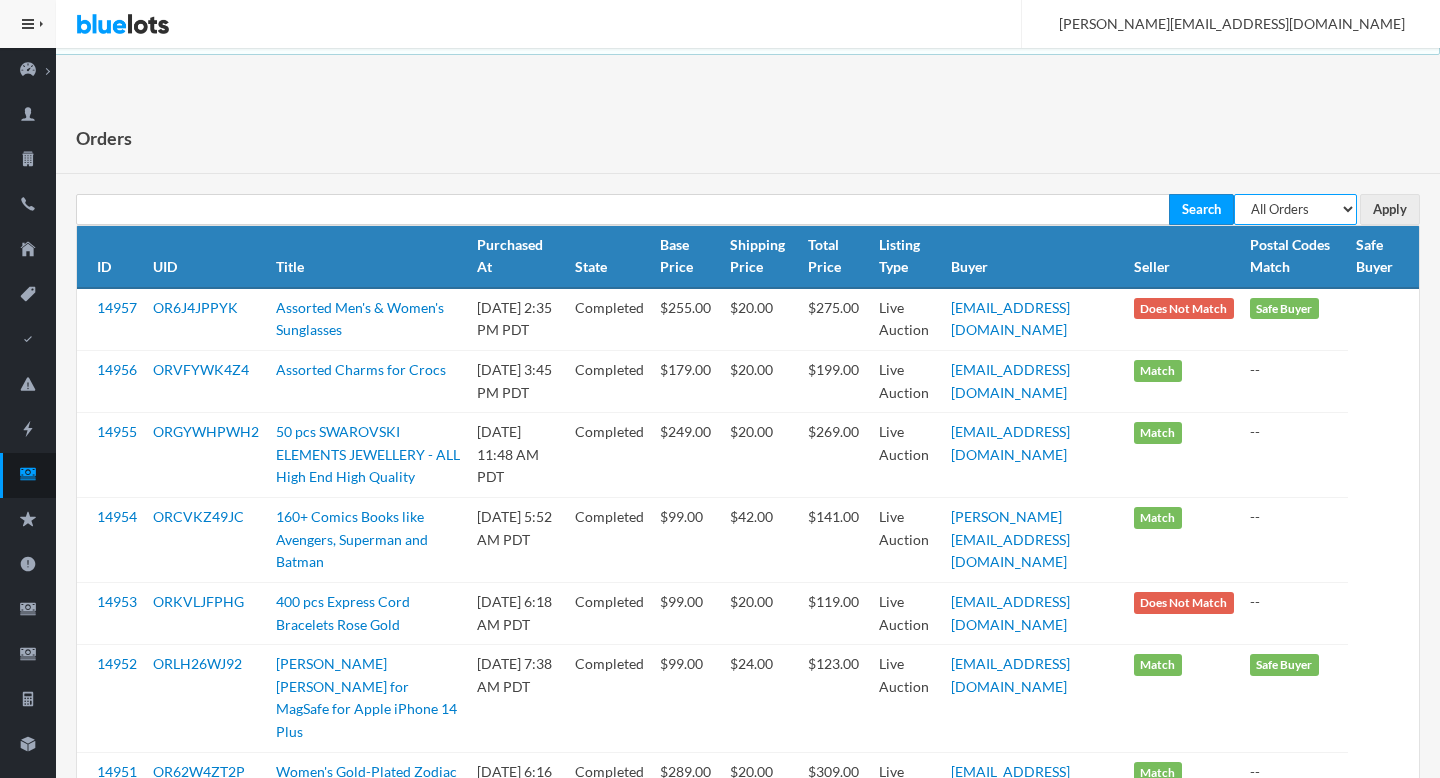 click on "All Orders Pending
Completed
Under review
Cancelled" at bounding box center [1295, 209] 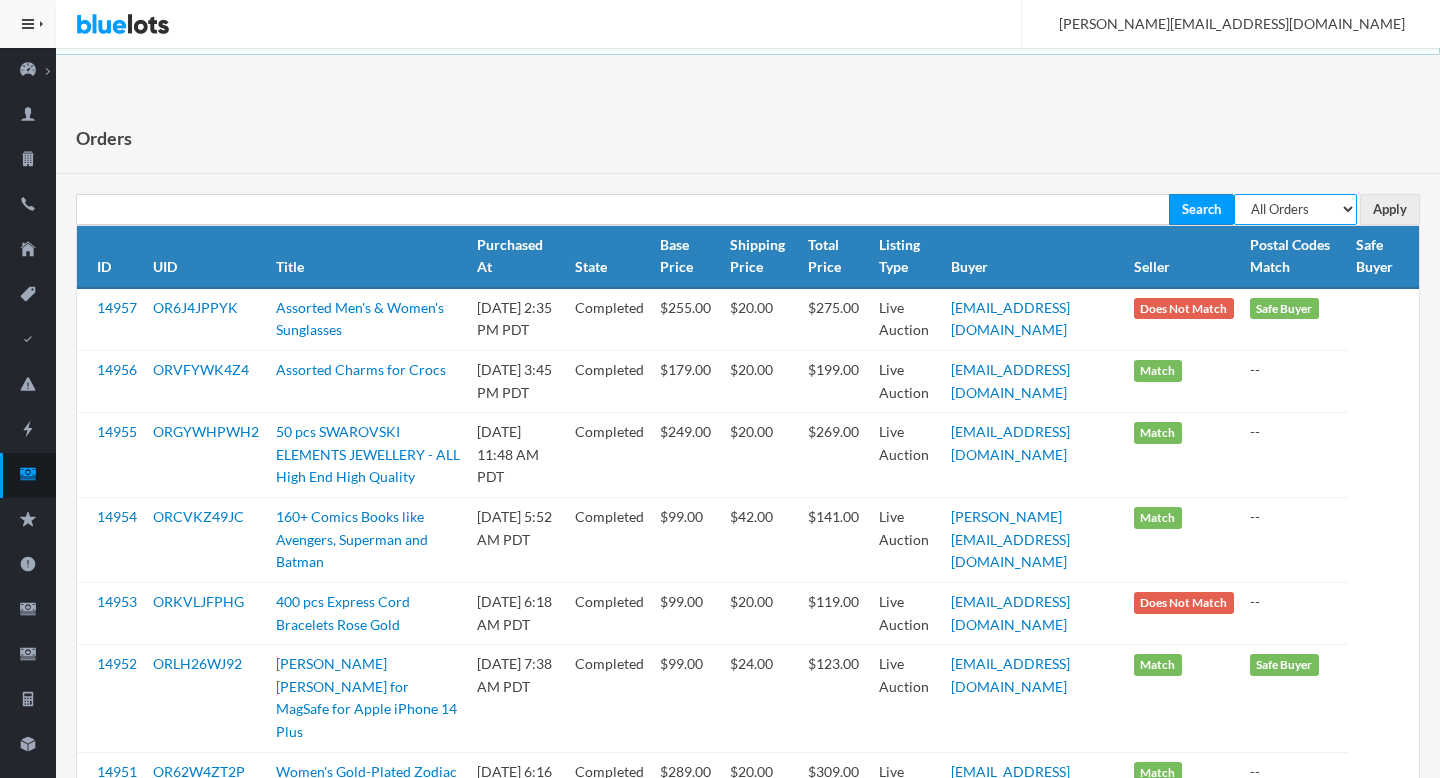 select on "pending" 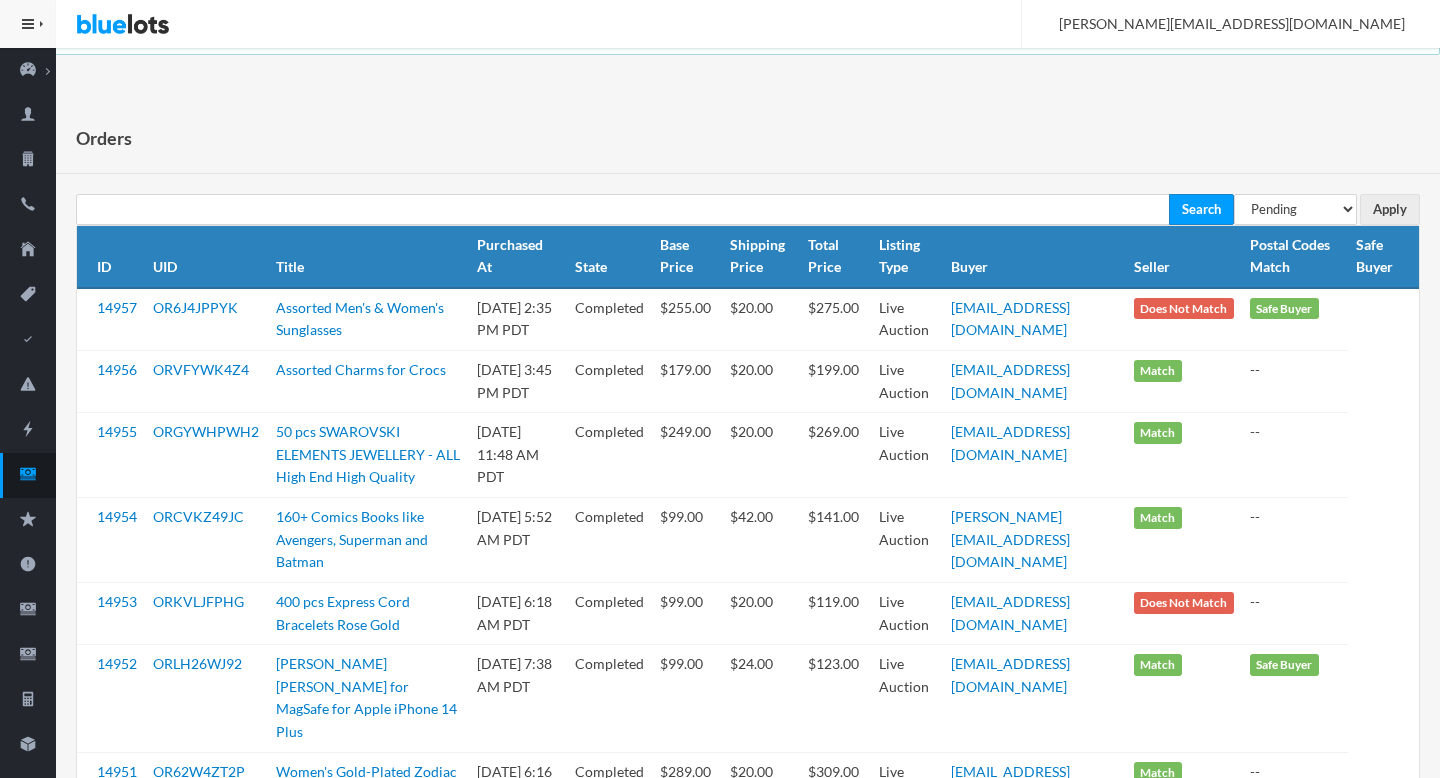click on "Orders
All Orders Pending
Completed
Under review
Cancelled
Apply
Search
ID
UID
Title
Purchased At
State
Base Price
Shipping Price
Total Price
Listing Type
Buyer
Seller
Postal Codes Match
Safe Buyer
14957
OR6J4JPPYK
Assorted Men's & Women's Sunglasses
Jul 11, 2025 -  2:35 PM PDT
Completed
$255.00
$20.00
$275.00
Live Auction
sumitonliquidation@gmail.com
Does Not Match
Safe Buyer
14956
ORVFYWK4Z4
Assorted Charms for Crocs
Jul  7, 2025 -  3:45 PM PDT
Completed" at bounding box center [748, 2153] 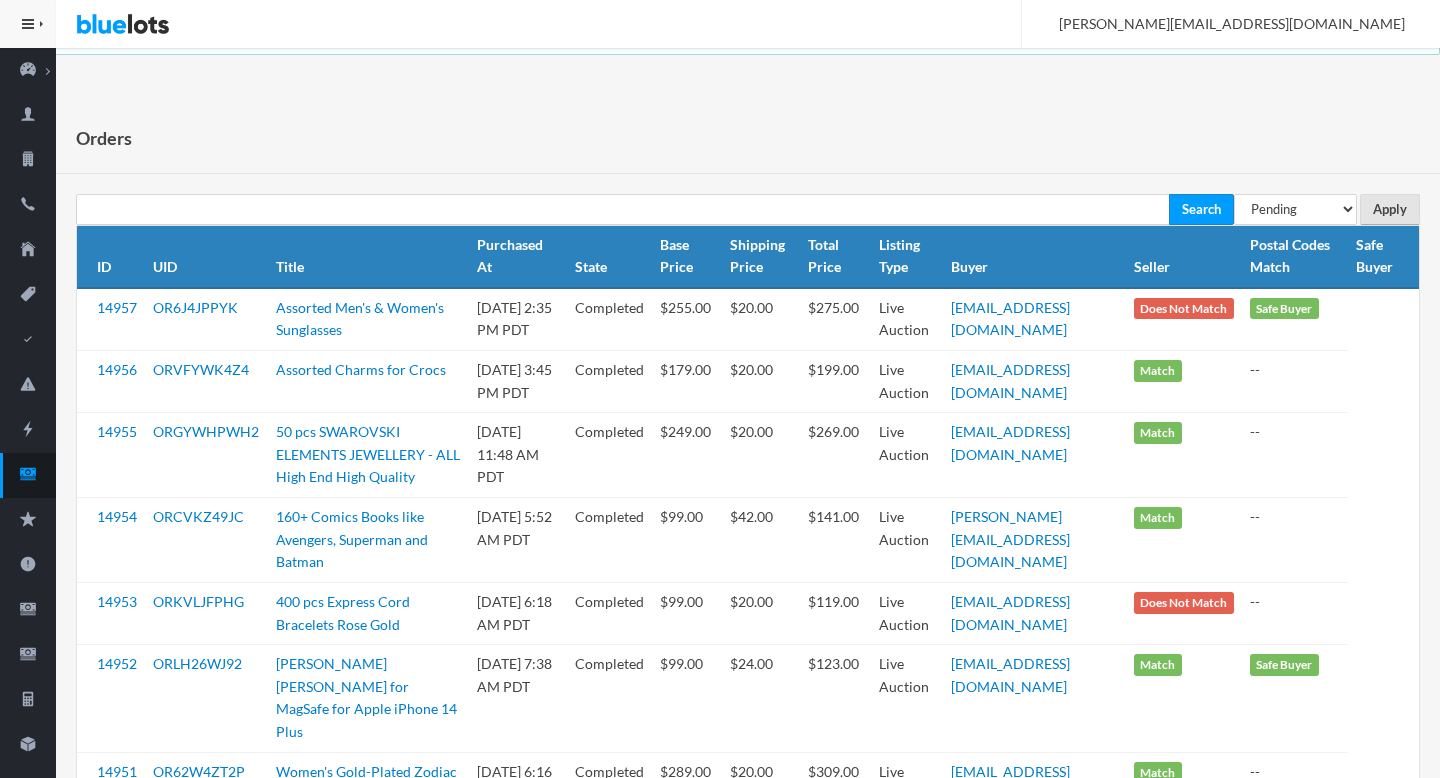 click on "Apply" at bounding box center [1390, 209] 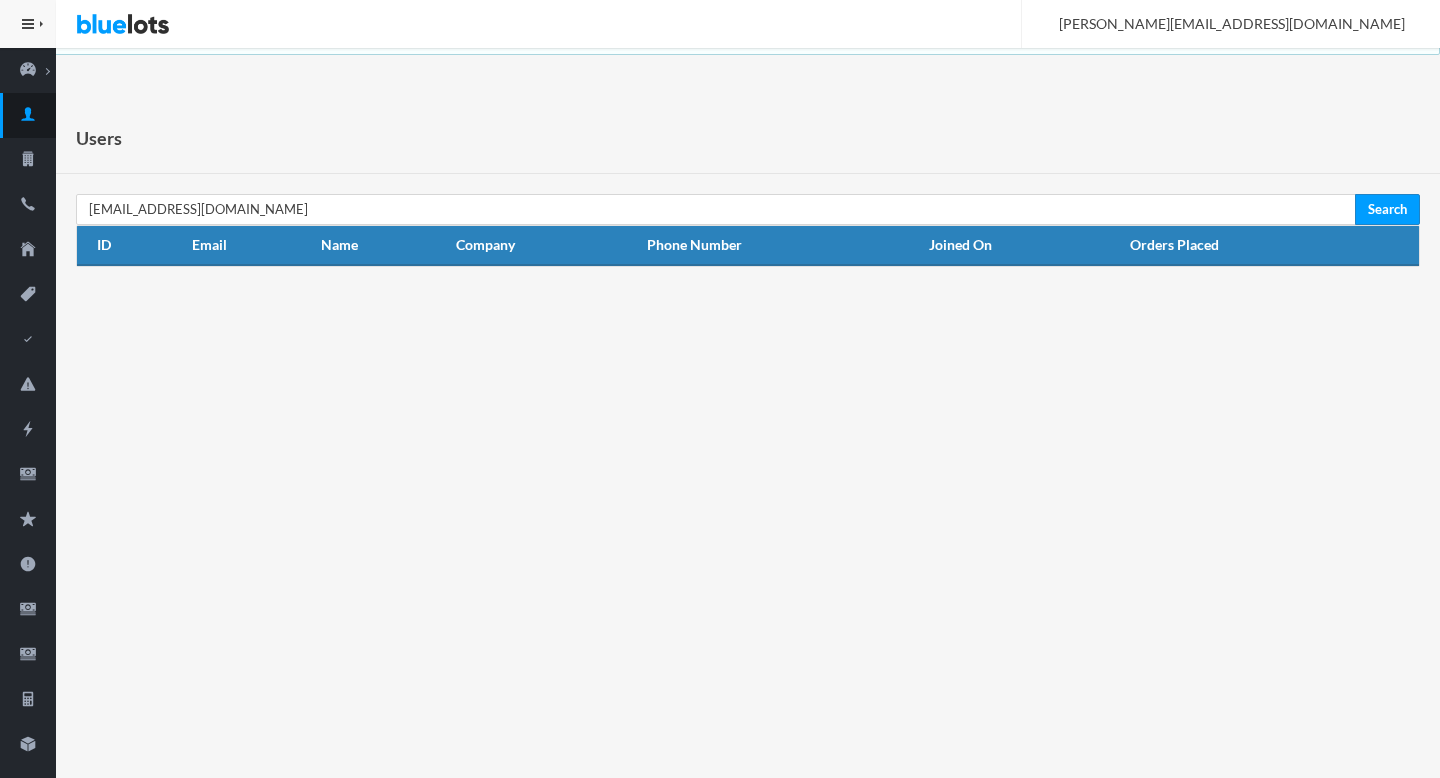 scroll, scrollTop: 0, scrollLeft: 0, axis: both 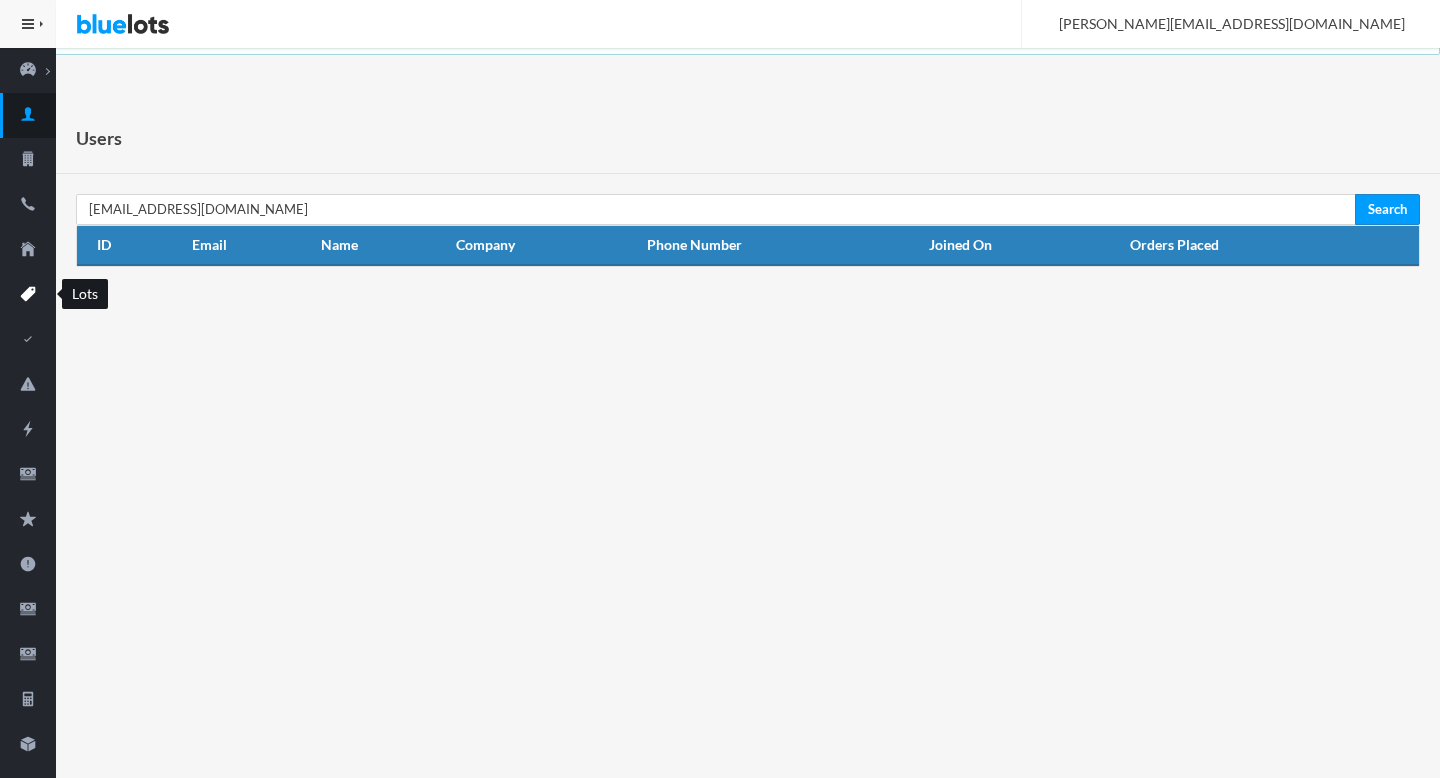 click 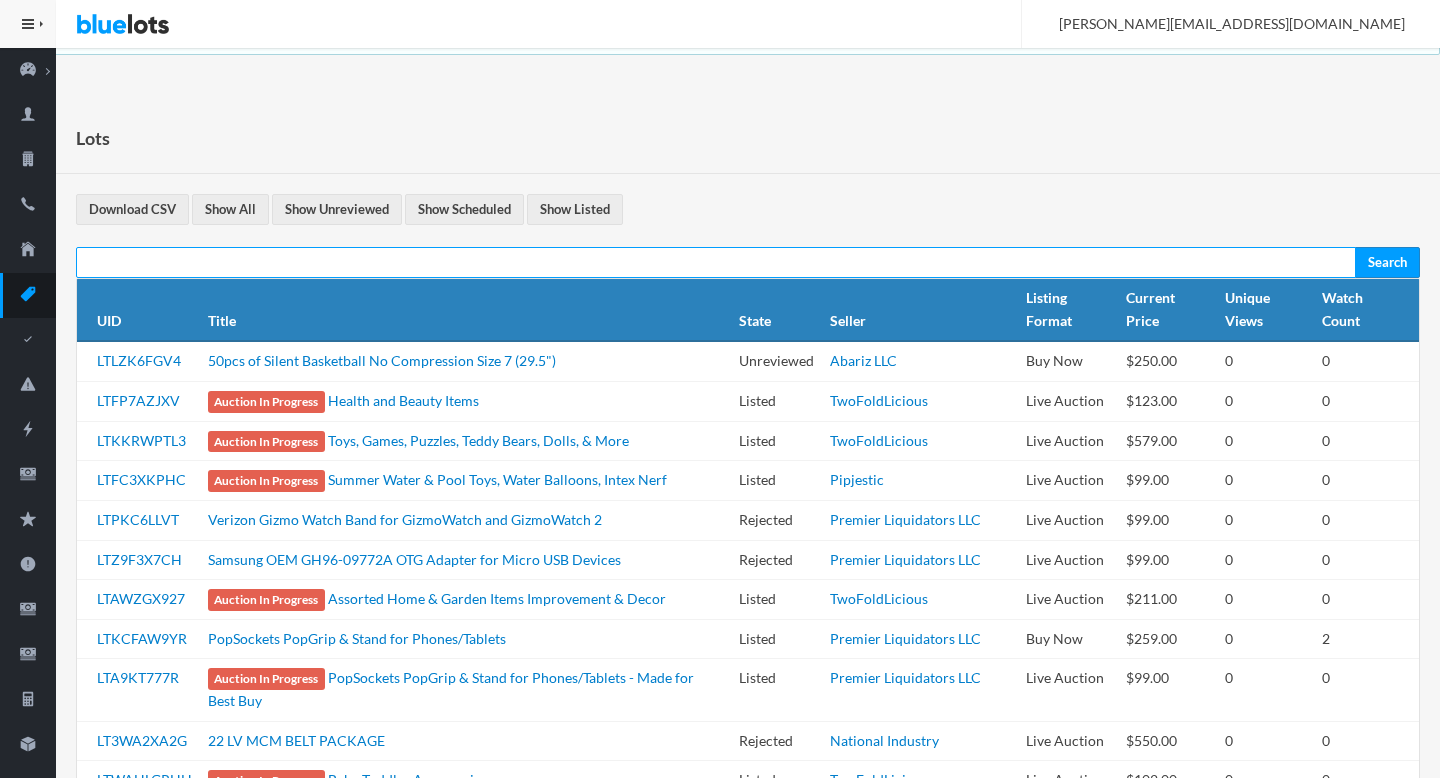 scroll, scrollTop: 0, scrollLeft: 0, axis: both 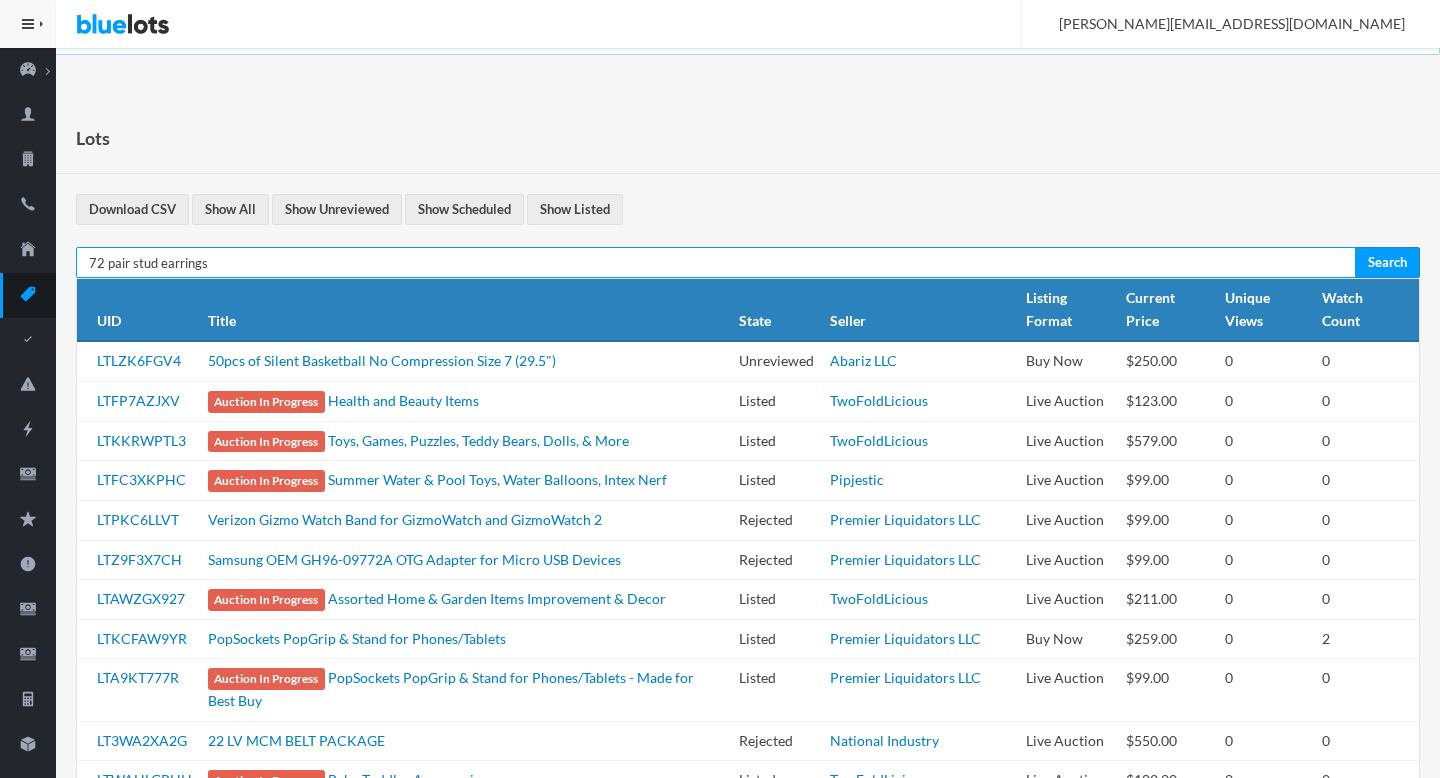 type on "72 pair stud earrings" 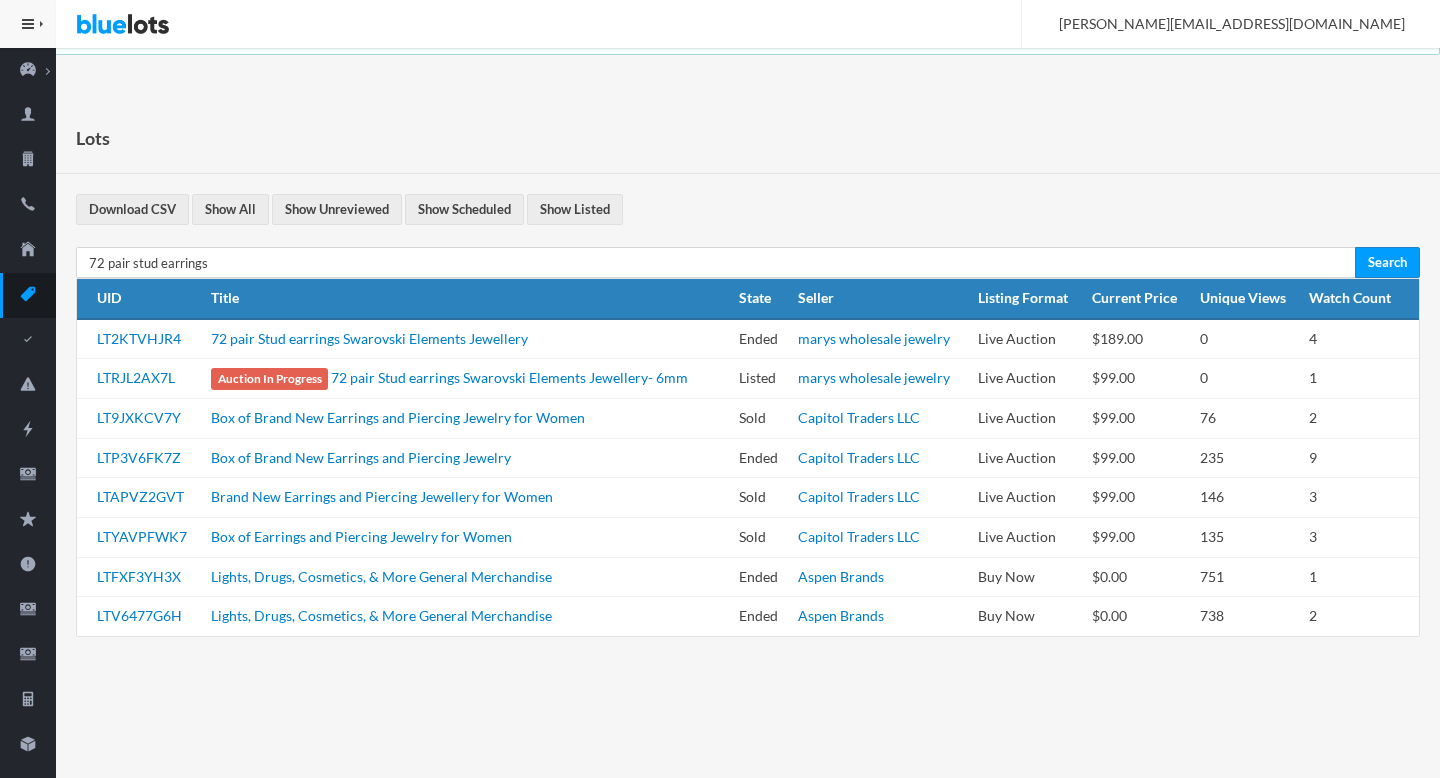 scroll, scrollTop: 0, scrollLeft: 0, axis: both 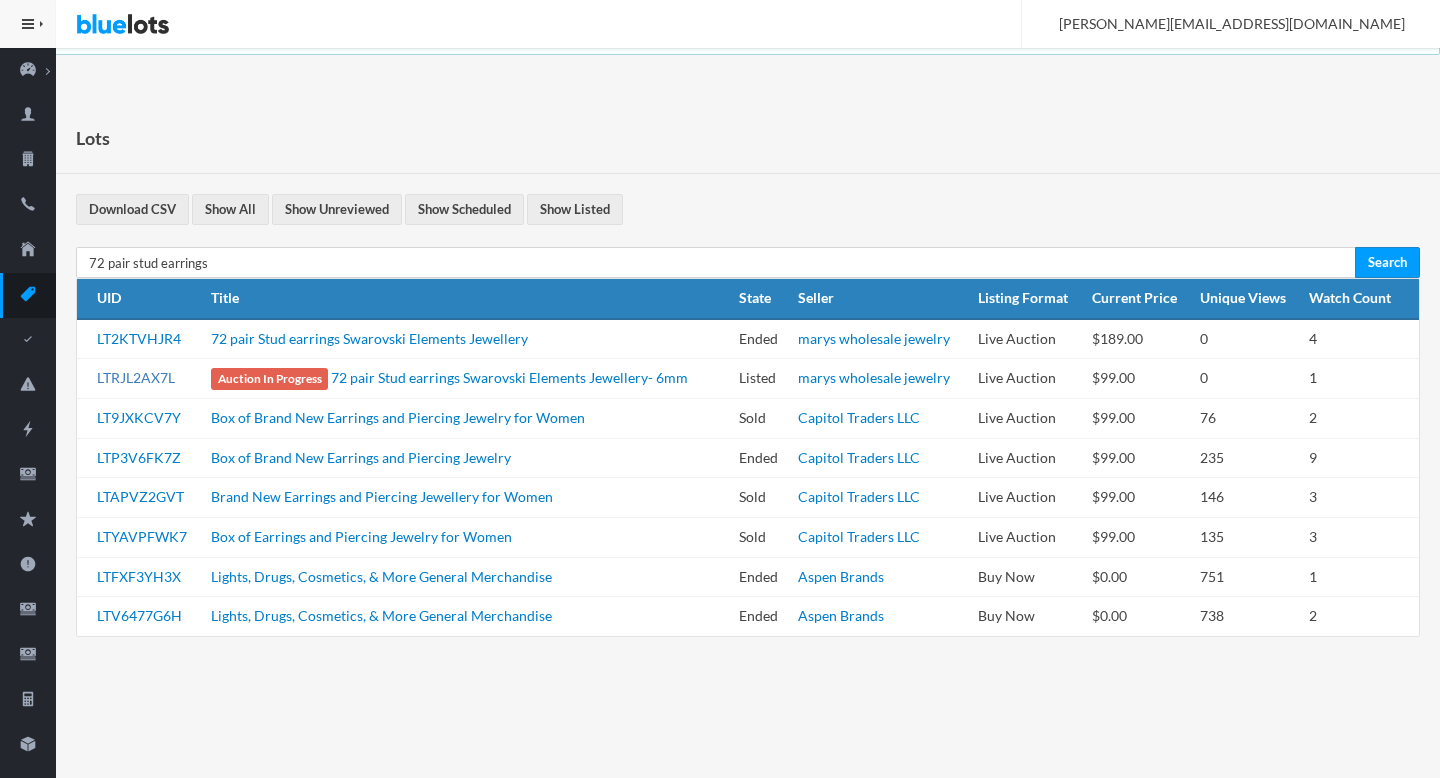 click on "LTRJL2AX7L" at bounding box center (136, 377) 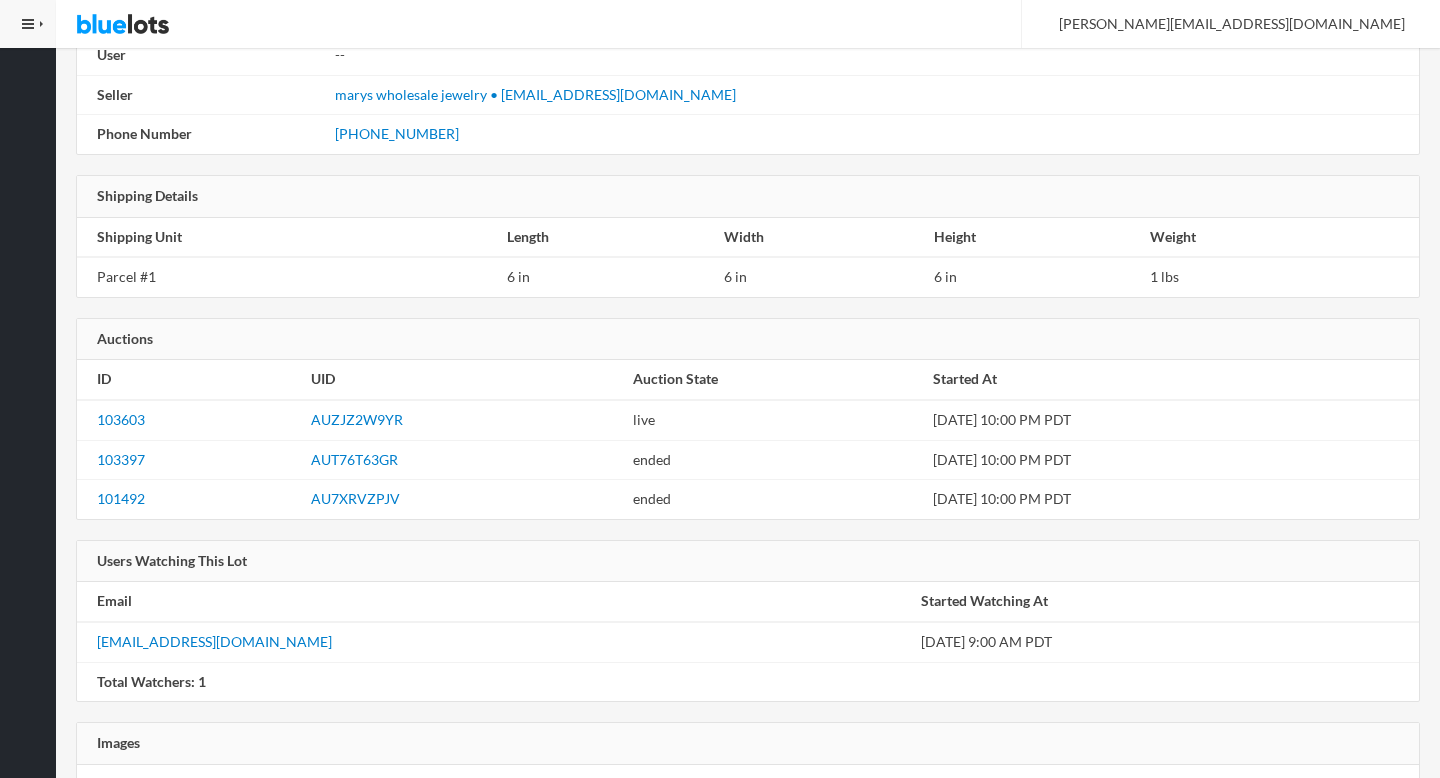 scroll, scrollTop: 2339, scrollLeft: 0, axis: vertical 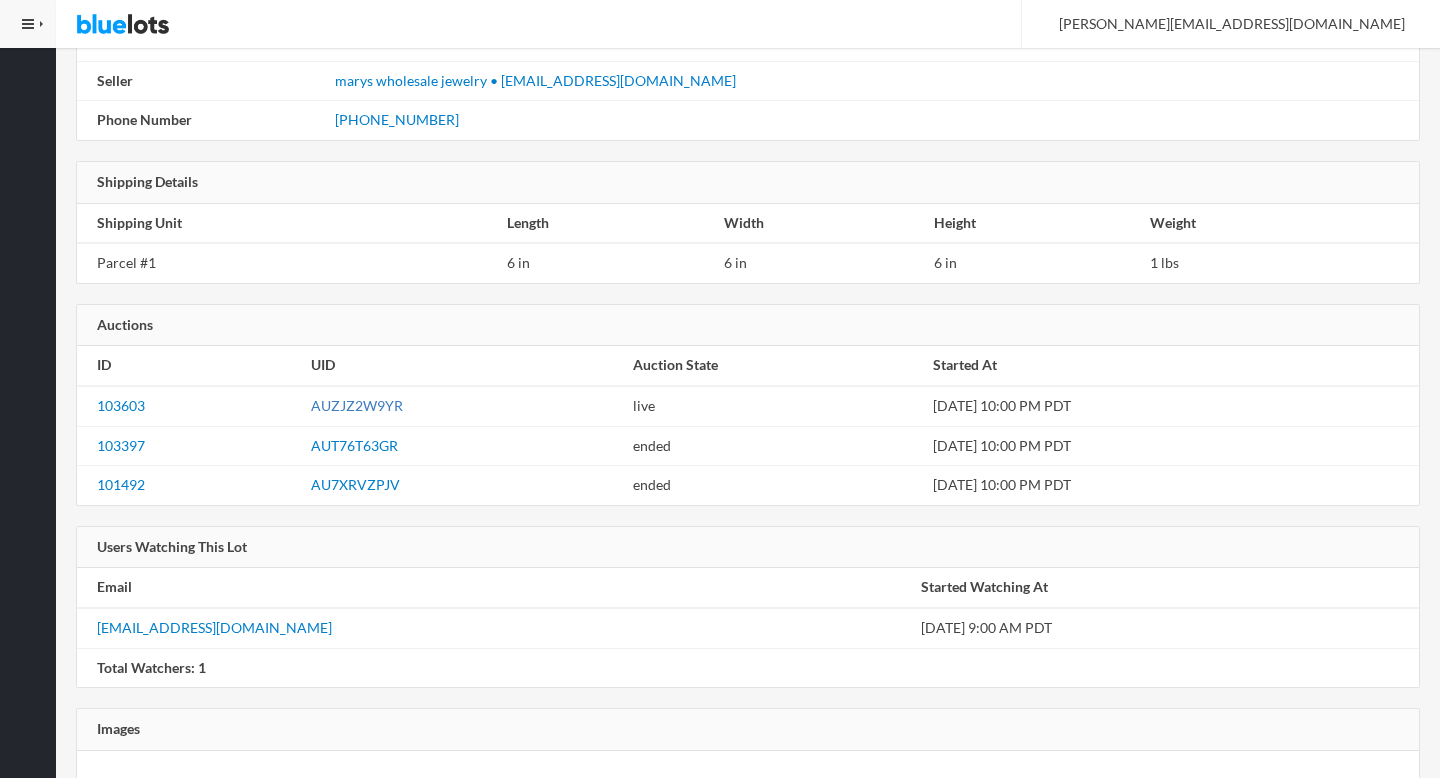 click on "AUZJZ2W9YR" at bounding box center [357, 405] 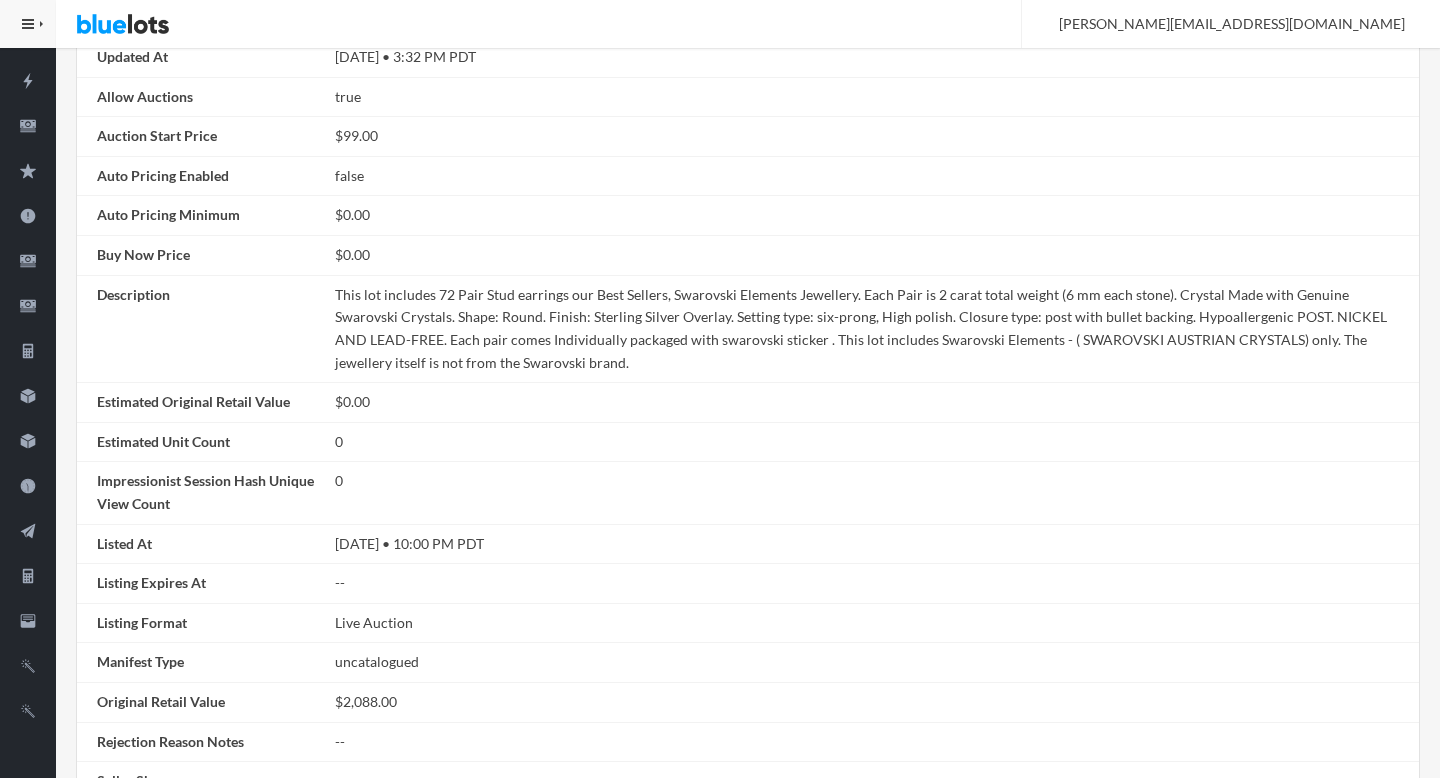 scroll, scrollTop: 0, scrollLeft: 0, axis: both 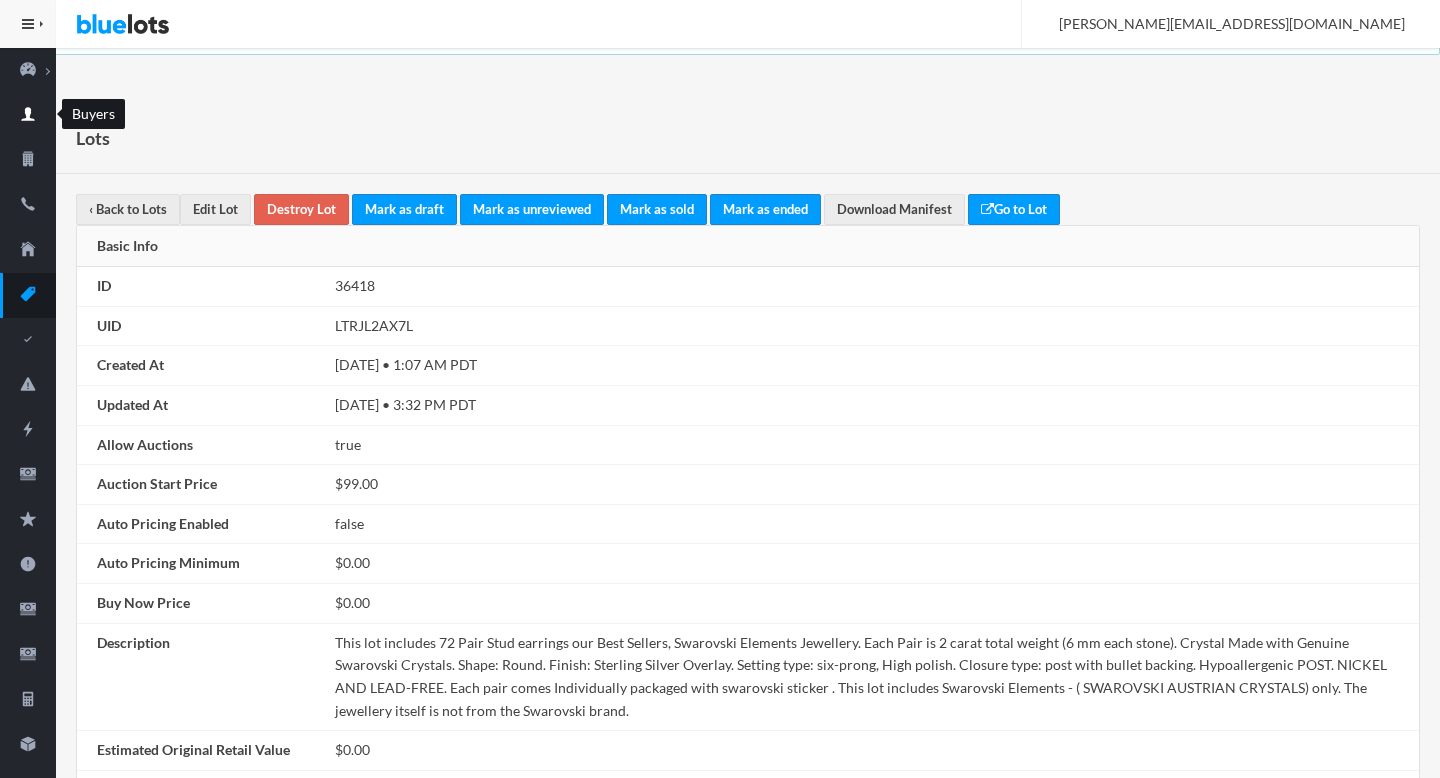 click on "Buyers" at bounding box center [28, 115] 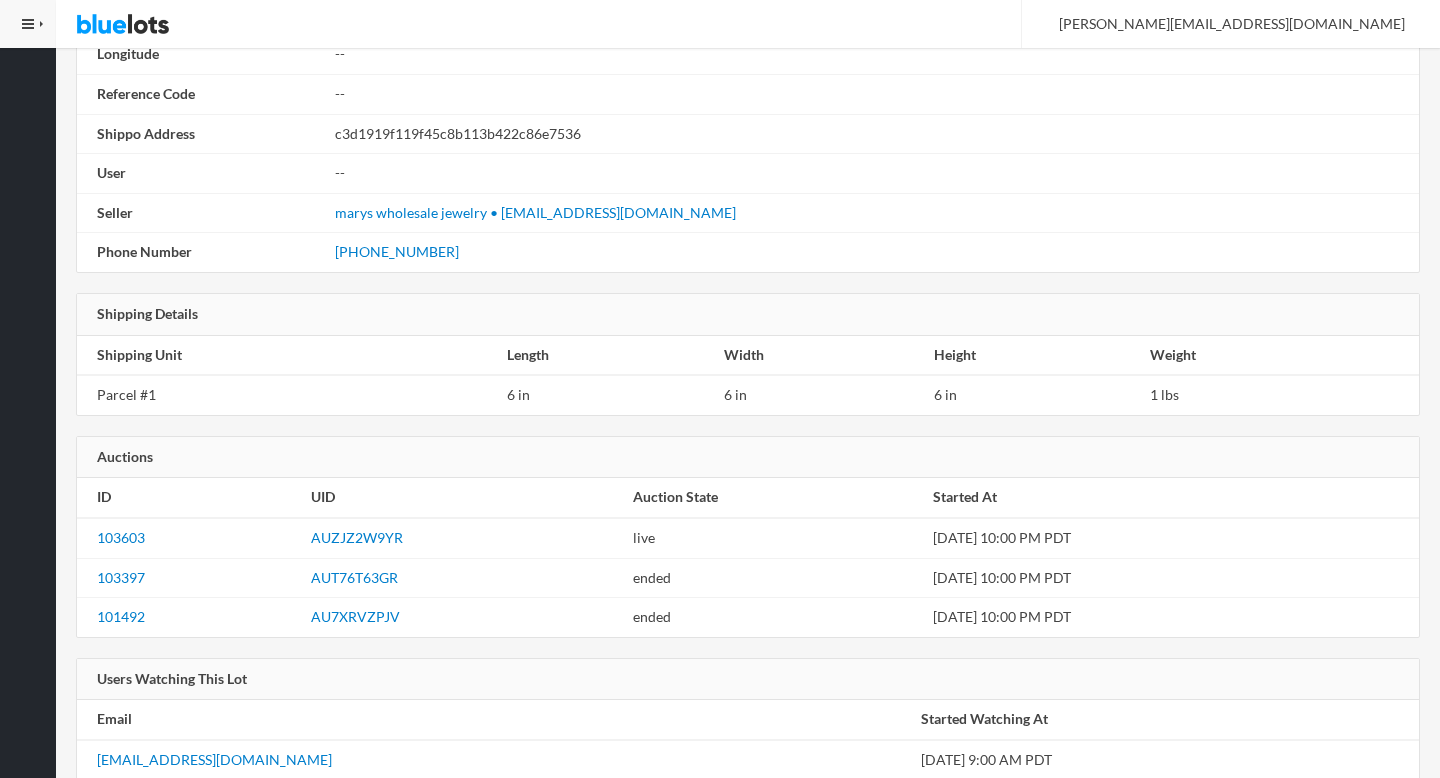 scroll, scrollTop: 2210, scrollLeft: 0, axis: vertical 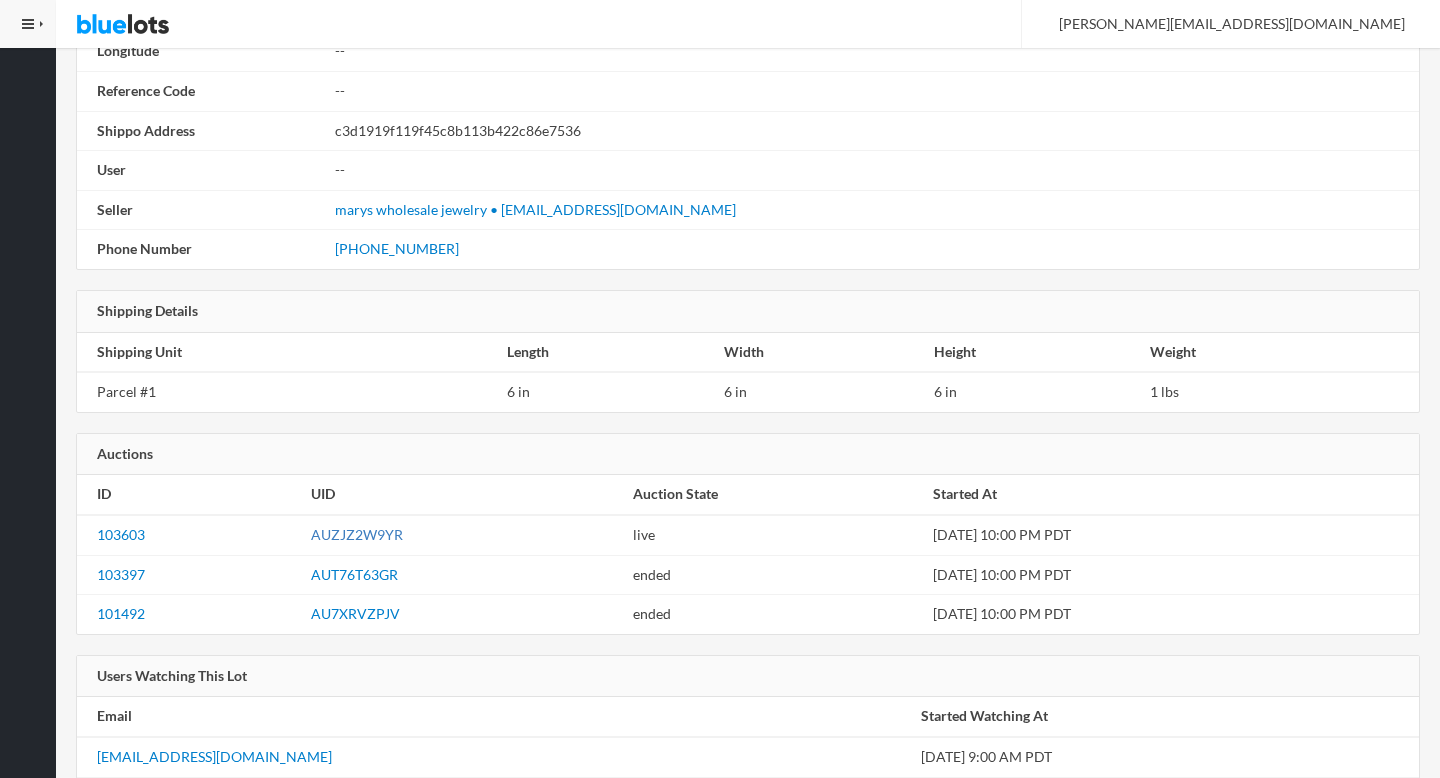 click on "AUZJZ2W9YR" at bounding box center (357, 534) 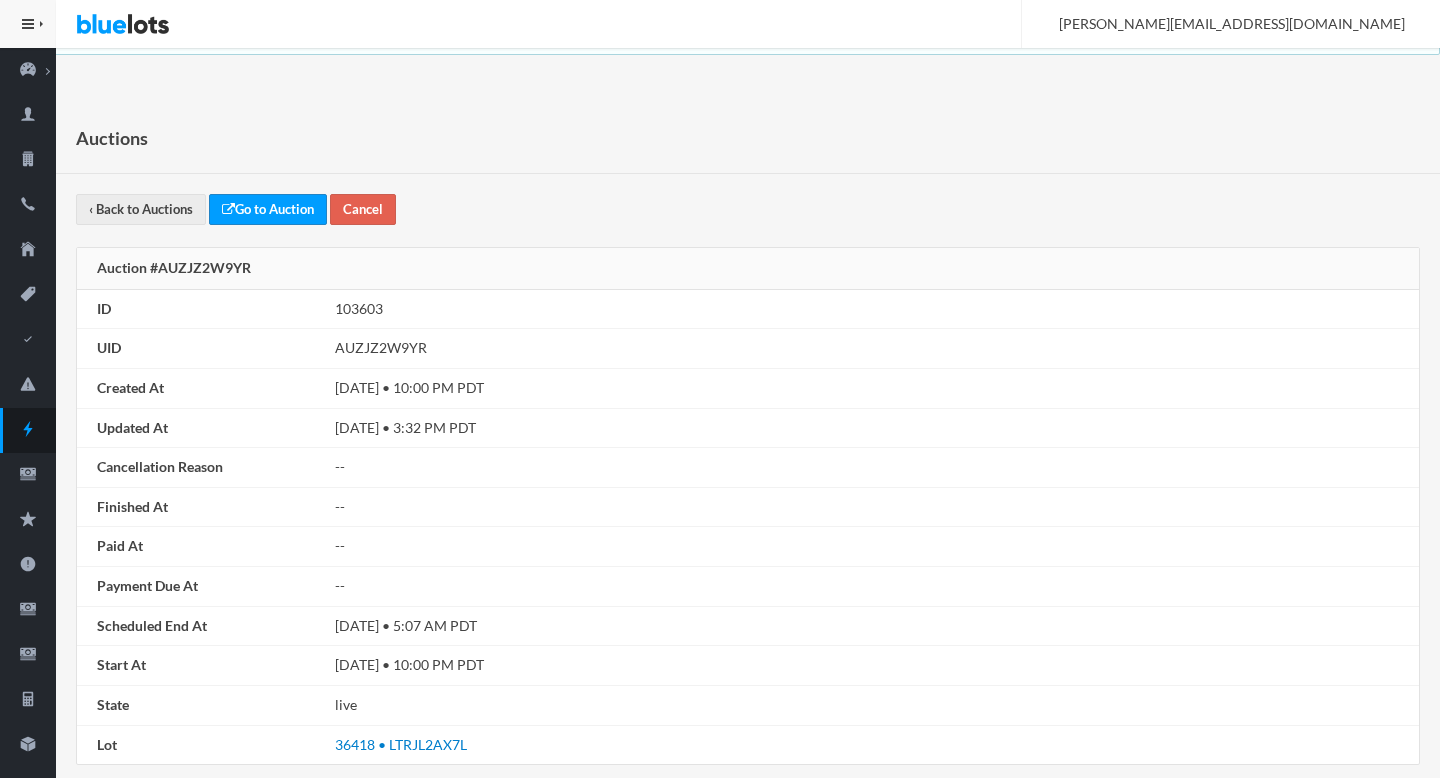 scroll, scrollTop: 313, scrollLeft: 0, axis: vertical 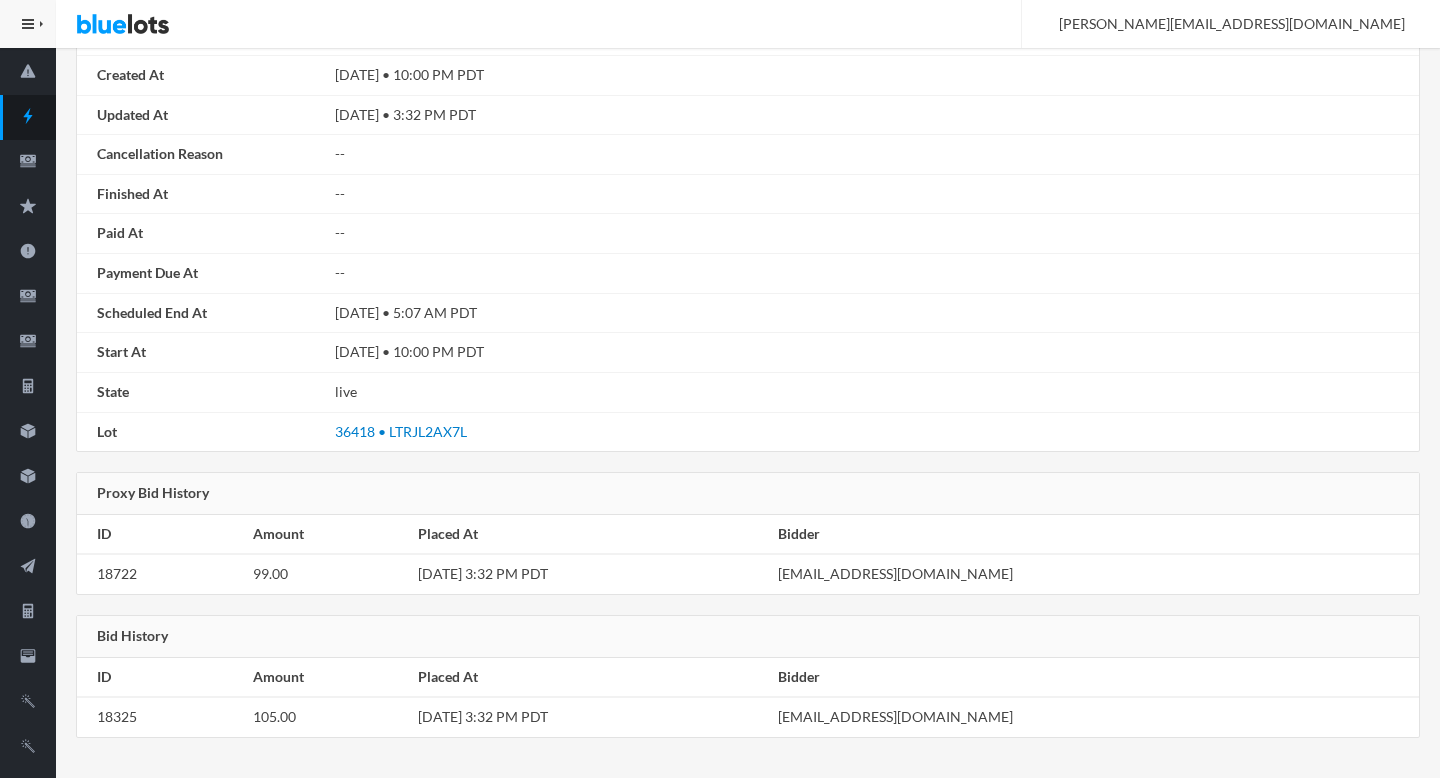 click on "[EMAIL_ADDRESS][DOMAIN_NAME]" at bounding box center [1094, 574] 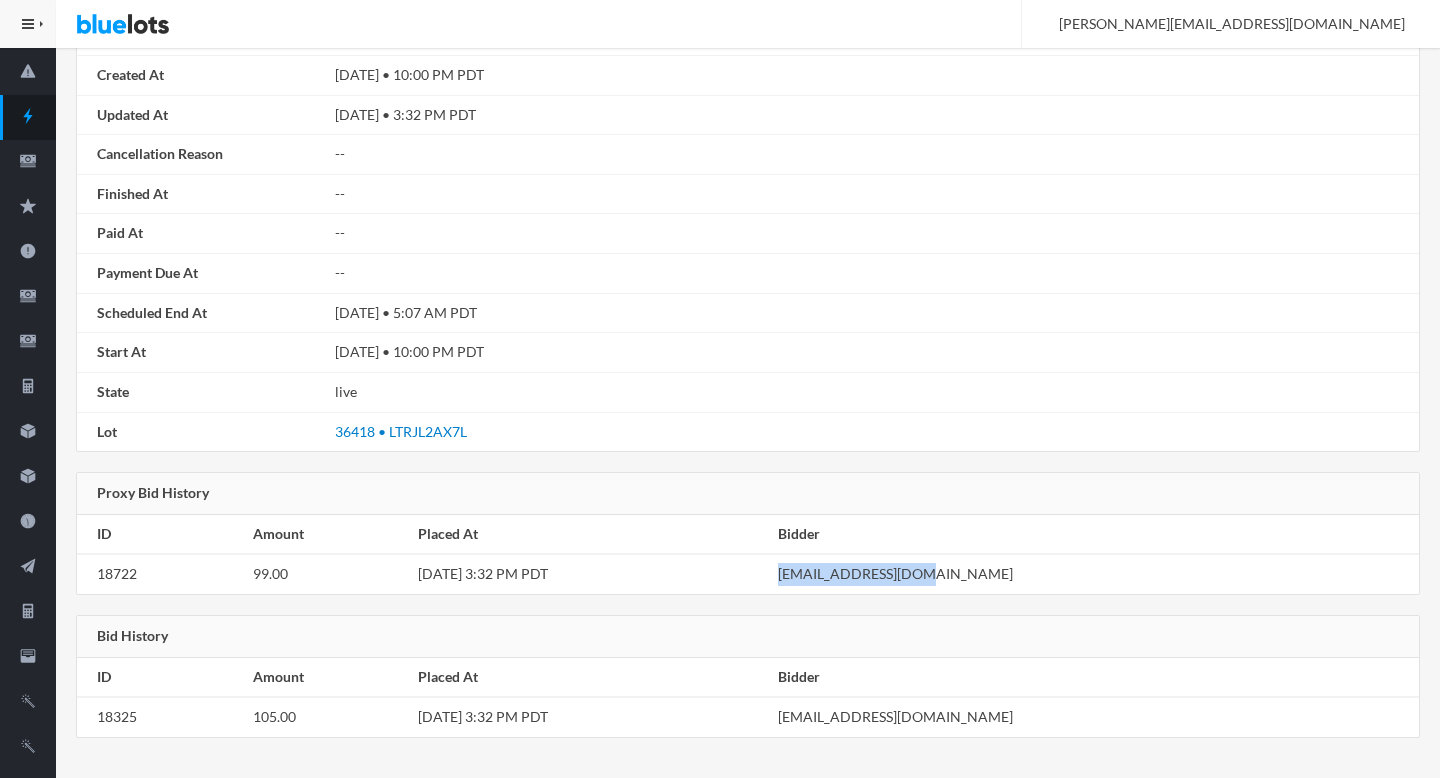 drag, startPoint x: 1086, startPoint y: 577, endPoint x: 987, endPoint y: 575, distance: 99.0202 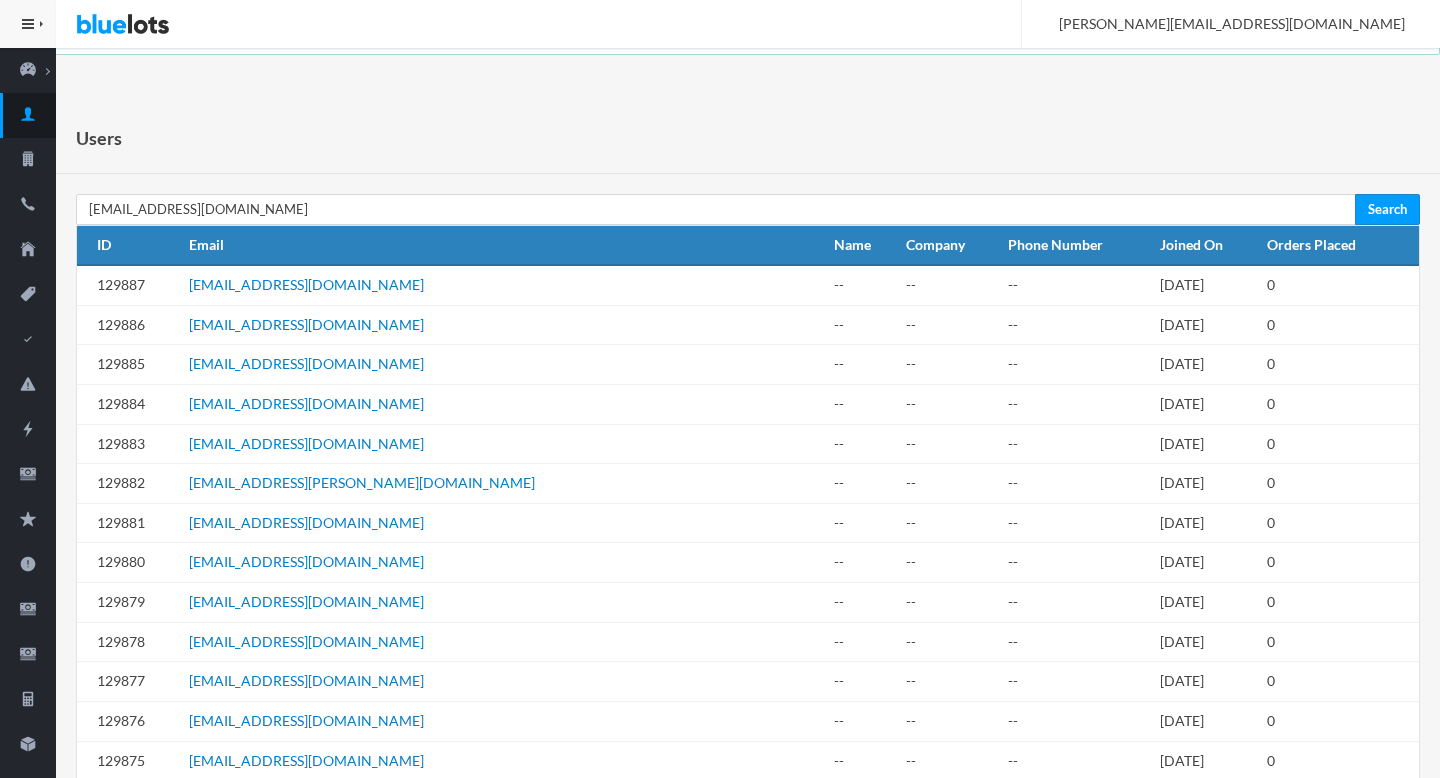 type on "[EMAIL_ADDRESS][DOMAIN_NAME]" 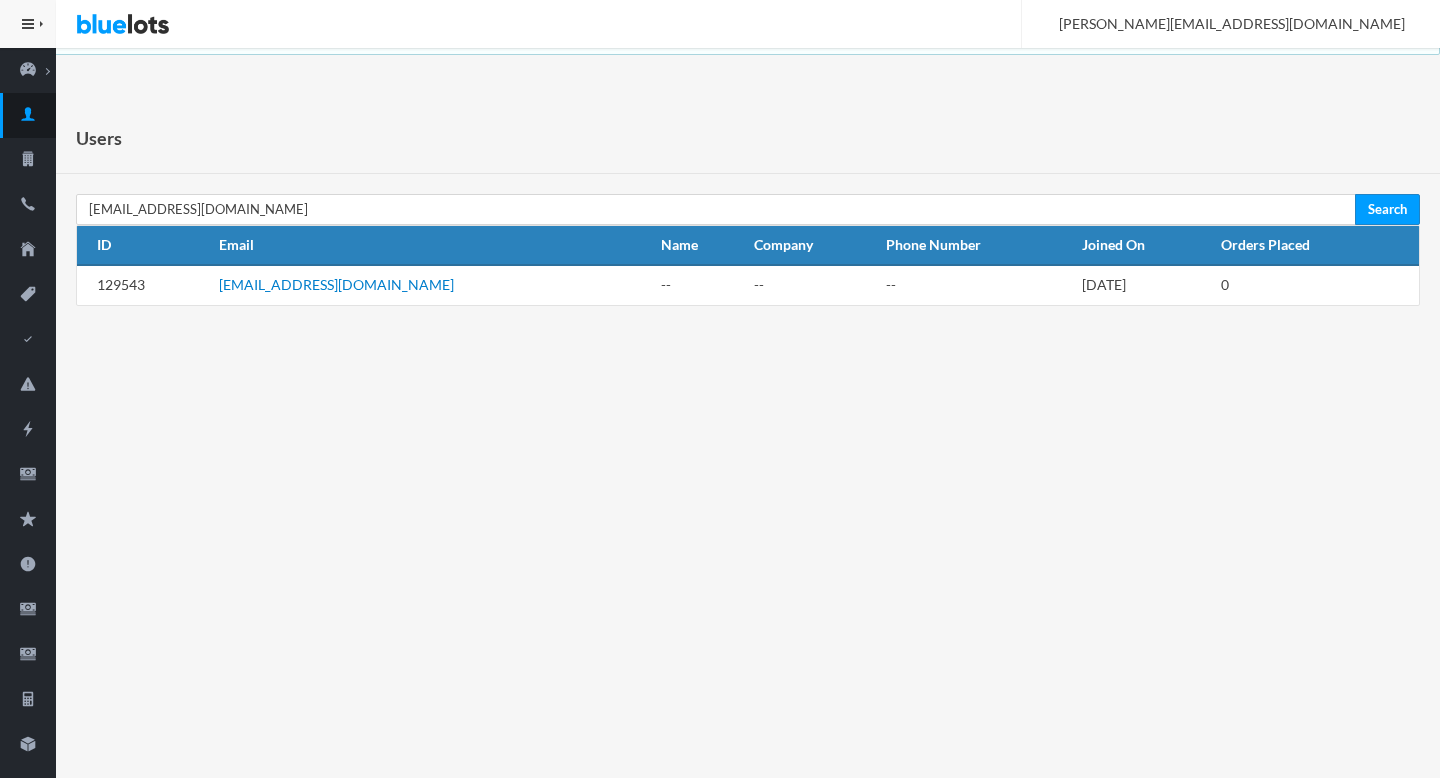 scroll, scrollTop: 0, scrollLeft: 0, axis: both 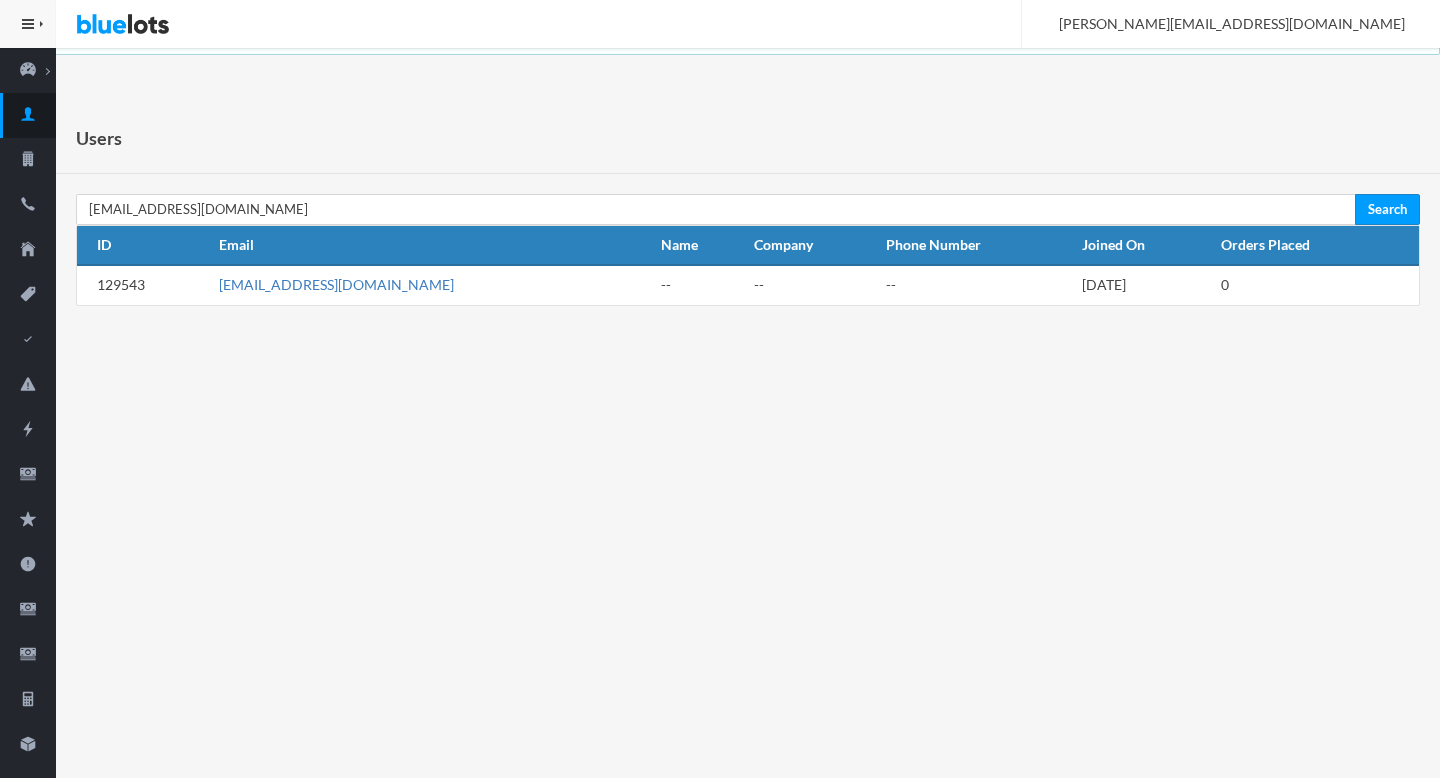 click on "[EMAIL_ADDRESS][DOMAIN_NAME]" at bounding box center [336, 284] 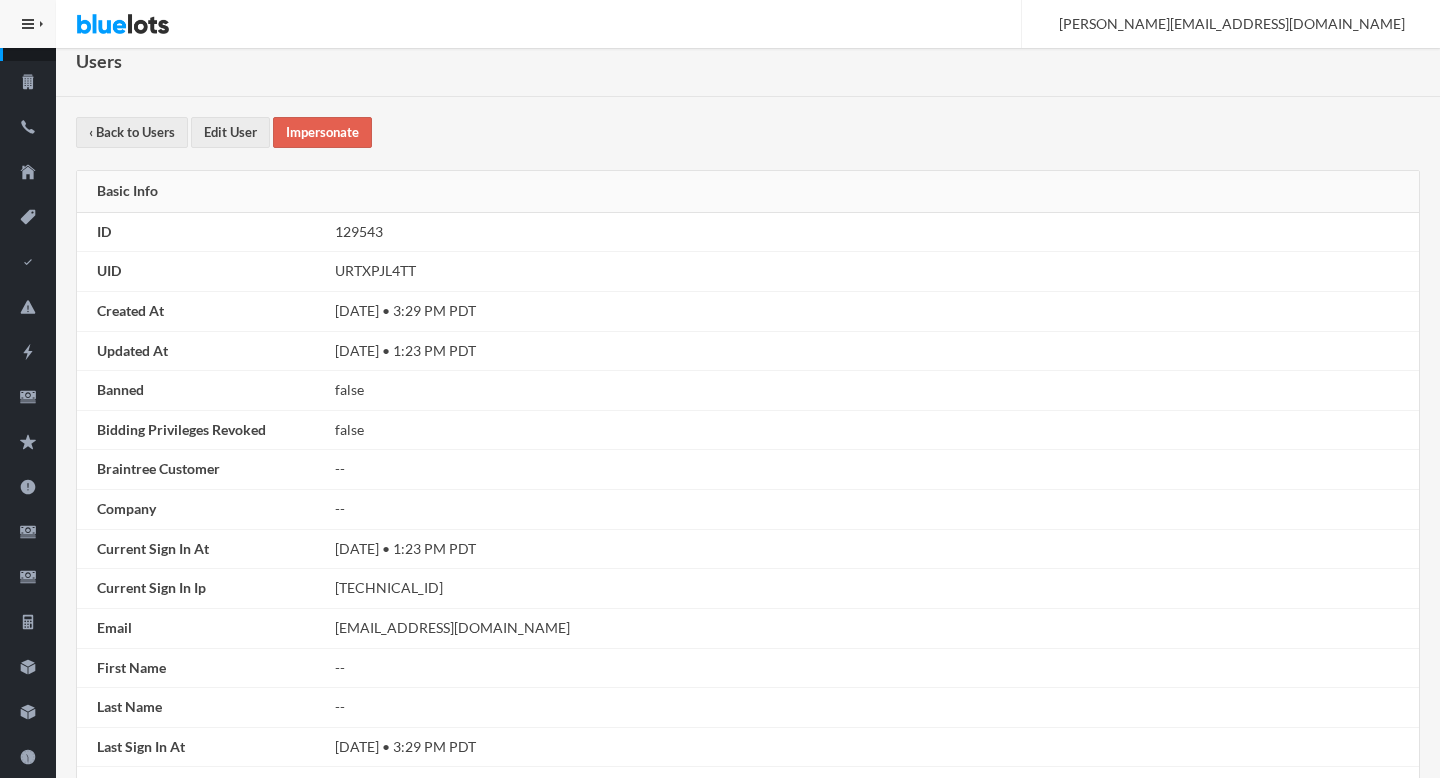 scroll, scrollTop: 0, scrollLeft: 0, axis: both 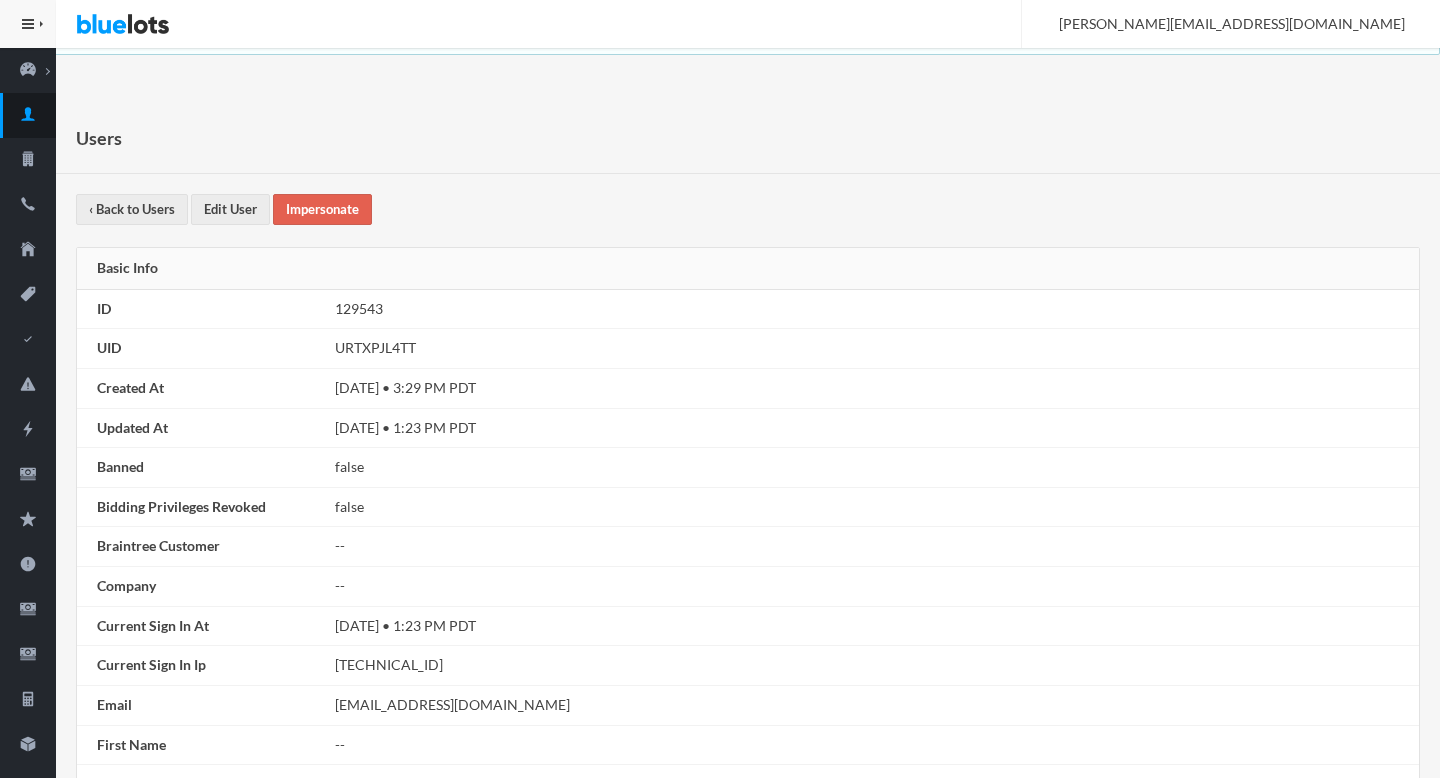 click on "Users
‹ Back to Users
Edit User
Impersonate
Basic Info
ID
129543
UID
URTXPJL4TT
Created At
Fri Jul 11, 2025 •  3:29 PM PDT
Updated At
Sun Jul 13, 2025 •  1:23 PM PDT
Banned
false
Bidding Privileges Revoked
false
Braintree Customer
--
Company
--
Current Sign In At
Sun Jul 13, 2025 •  1:23 PM PDT
Current Sign In Ip" at bounding box center (748, 1683) 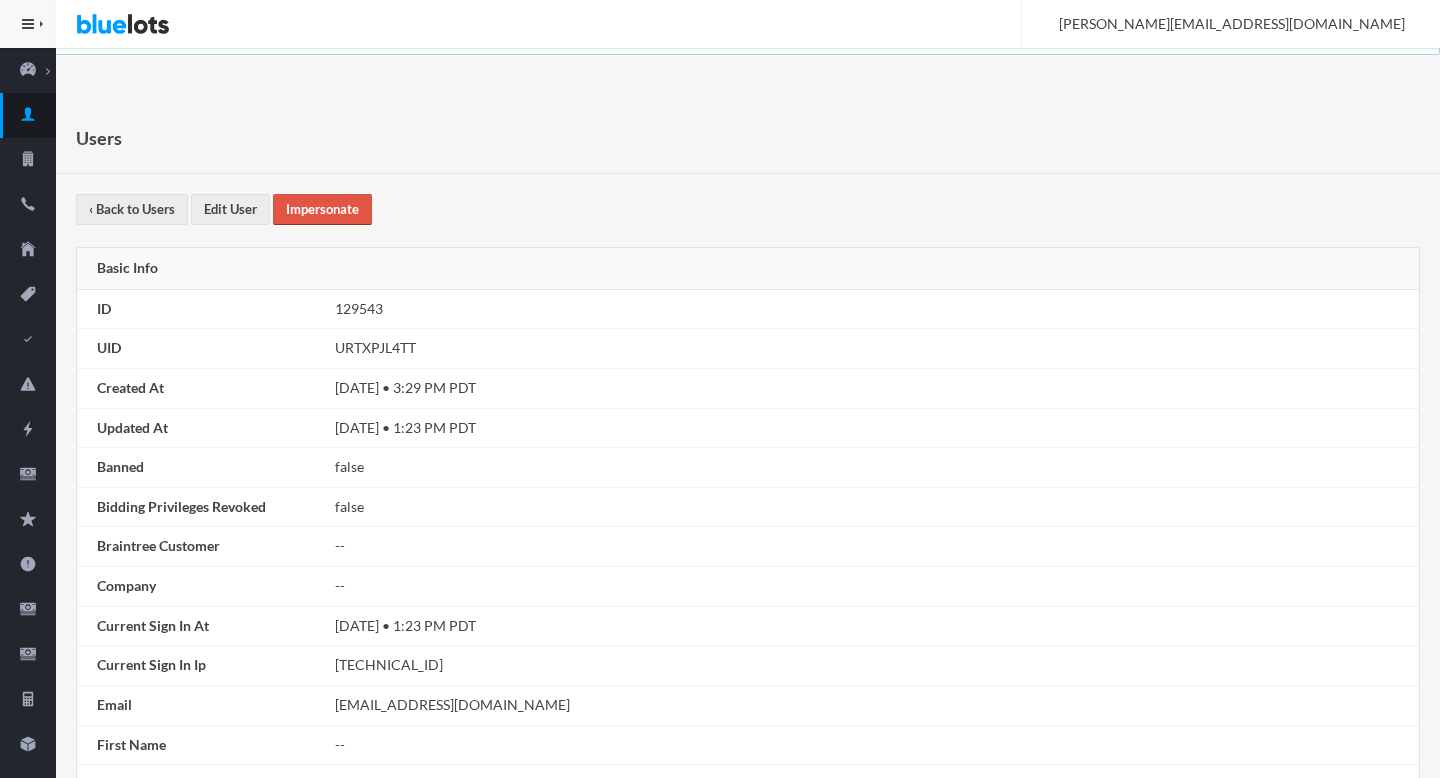 click on "Impersonate" at bounding box center (322, 209) 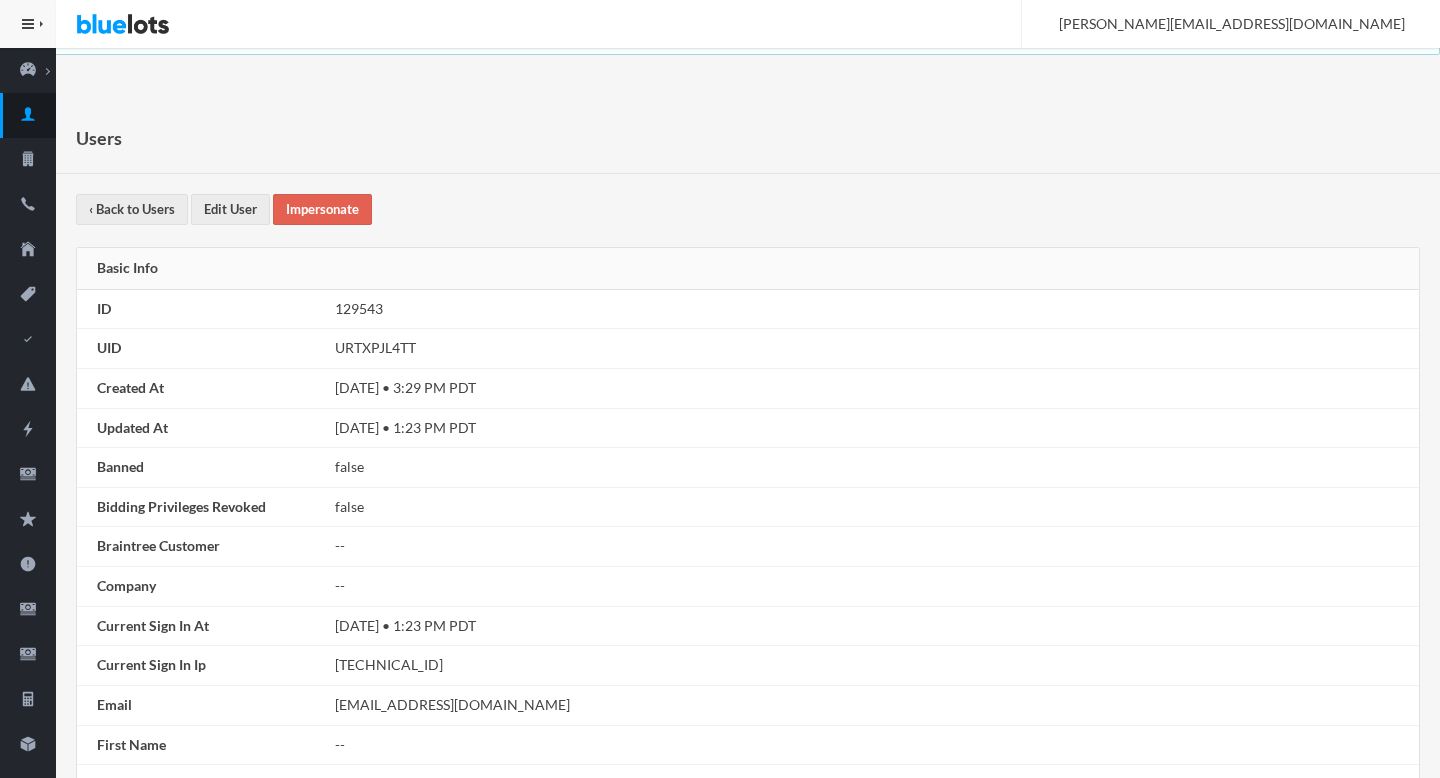 click on "URTXPJL4TT" at bounding box center (873, 349) 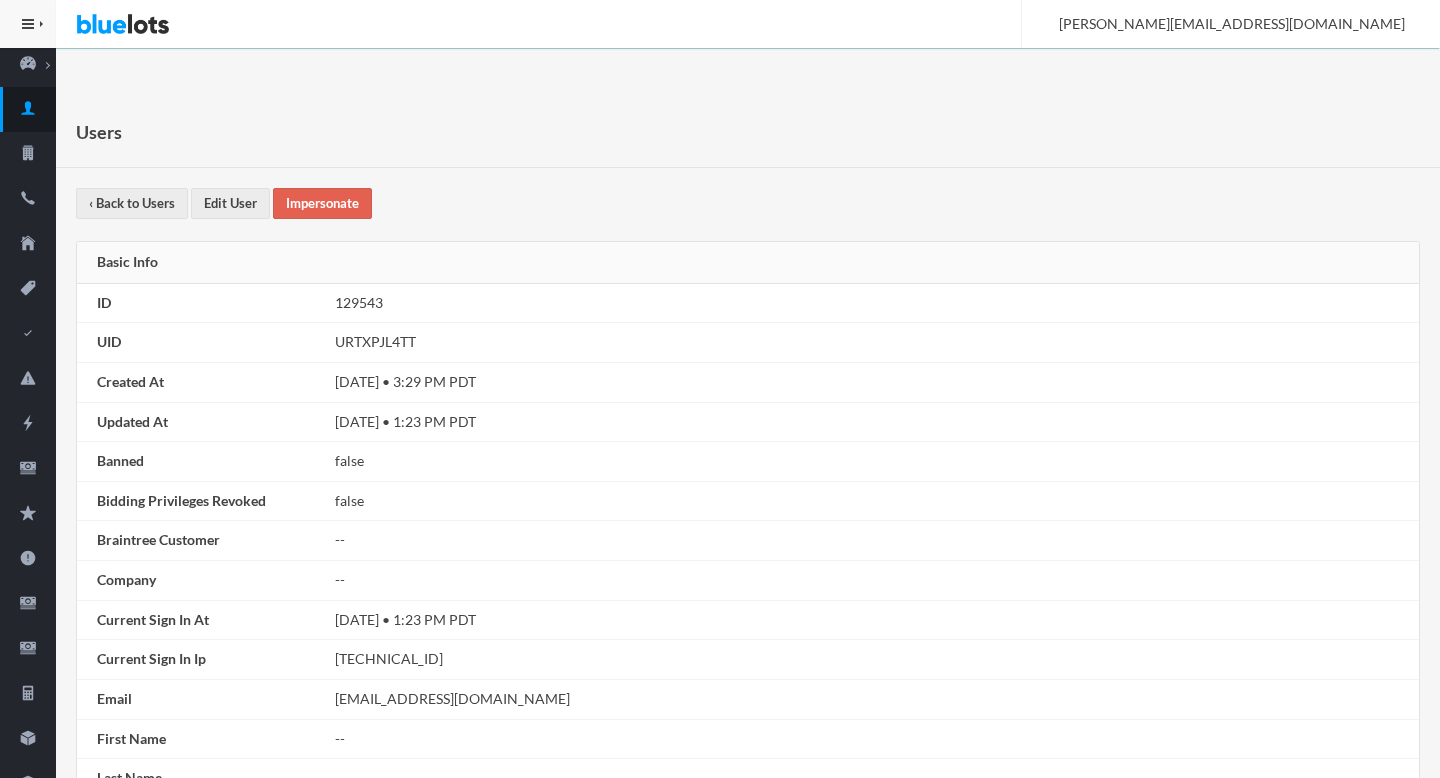 scroll, scrollTop: 0, scrollLeft: 0, axis: both 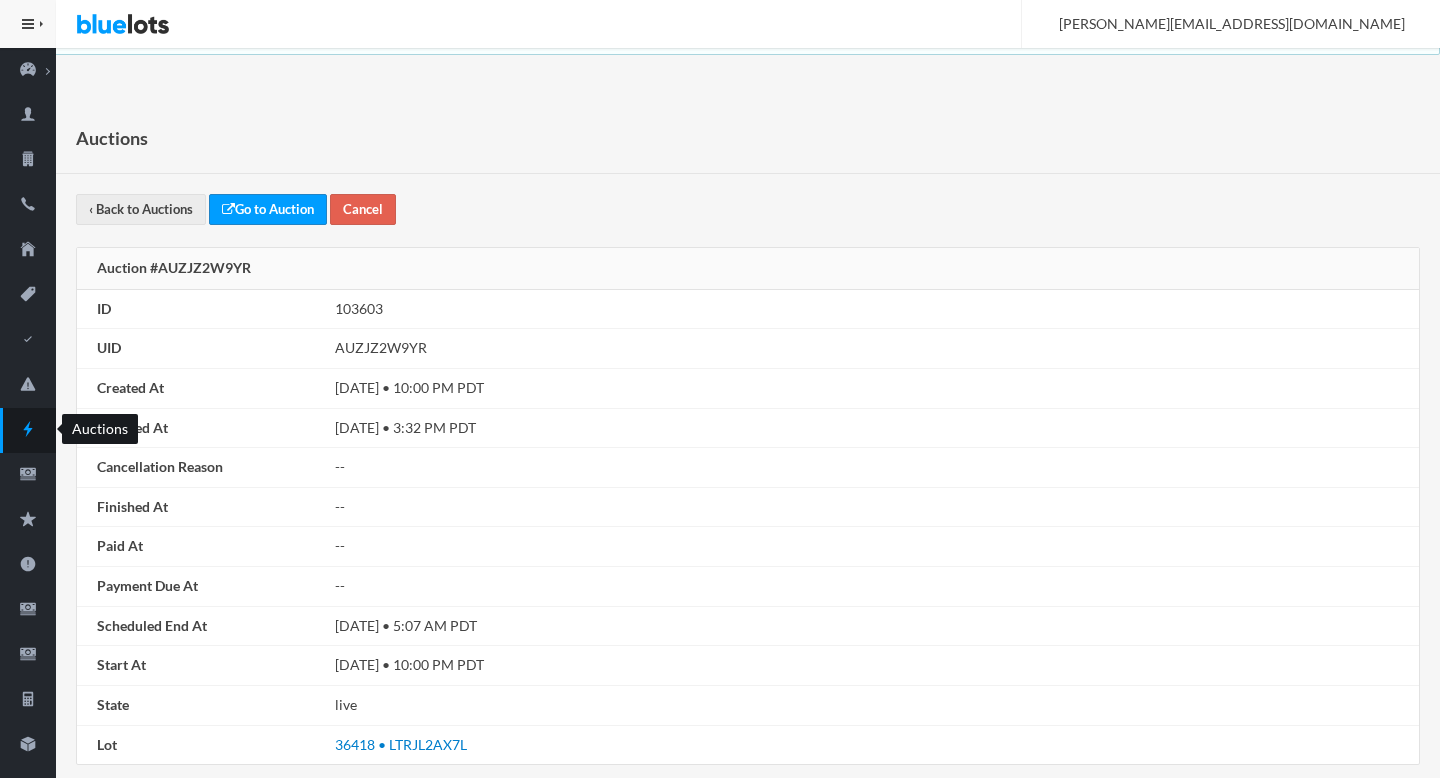 click 